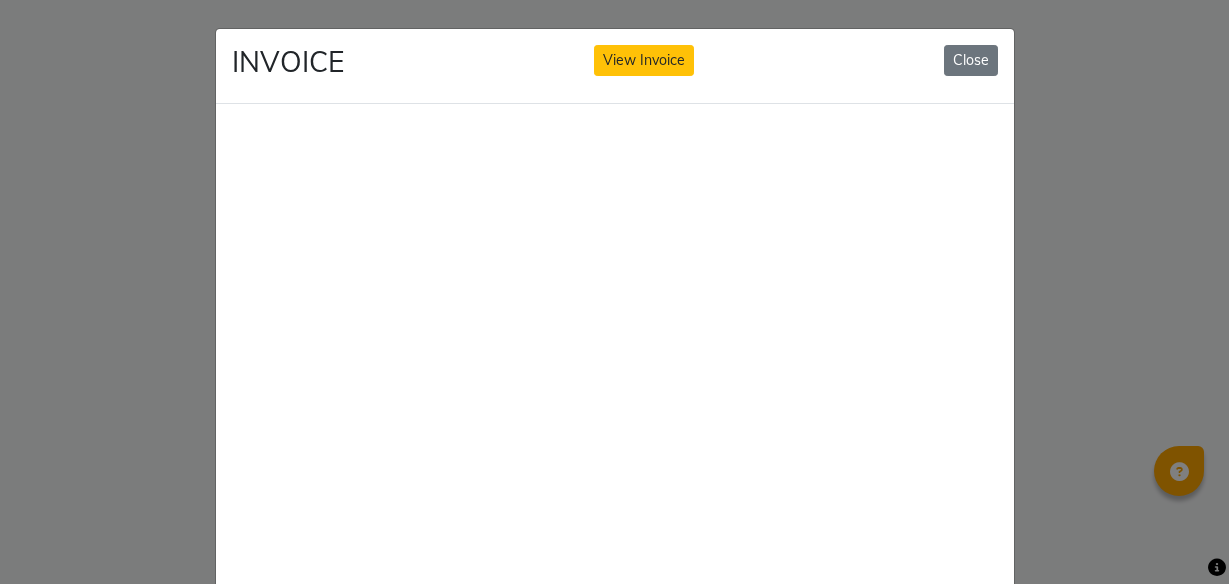 scroll, scrollTop: 0, scrollLeft: 0, axis: both 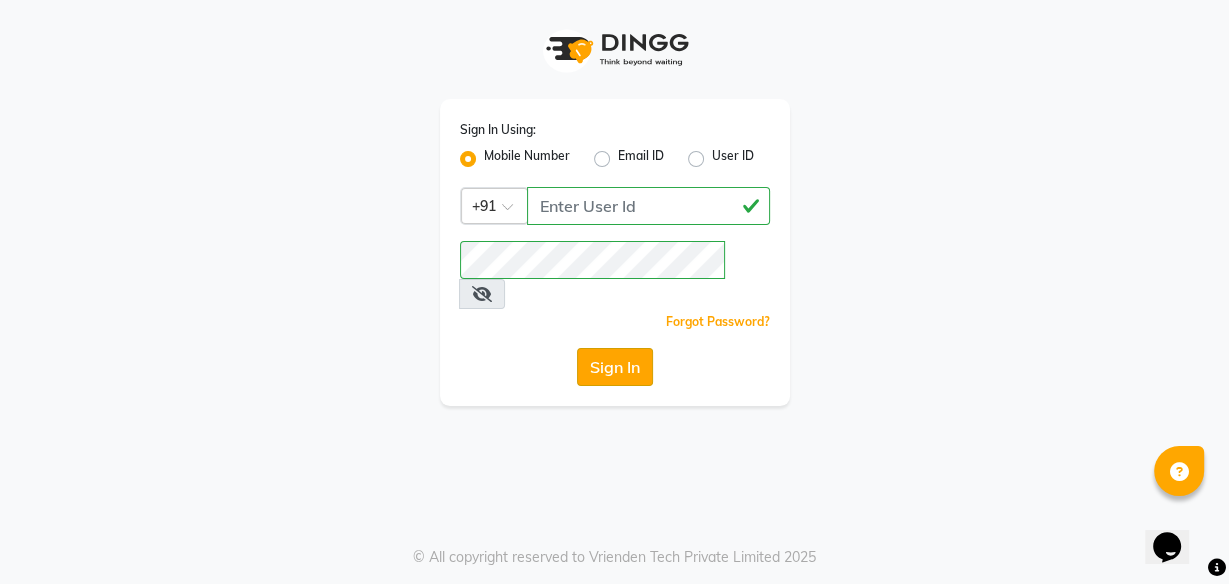 click on "Sign In" 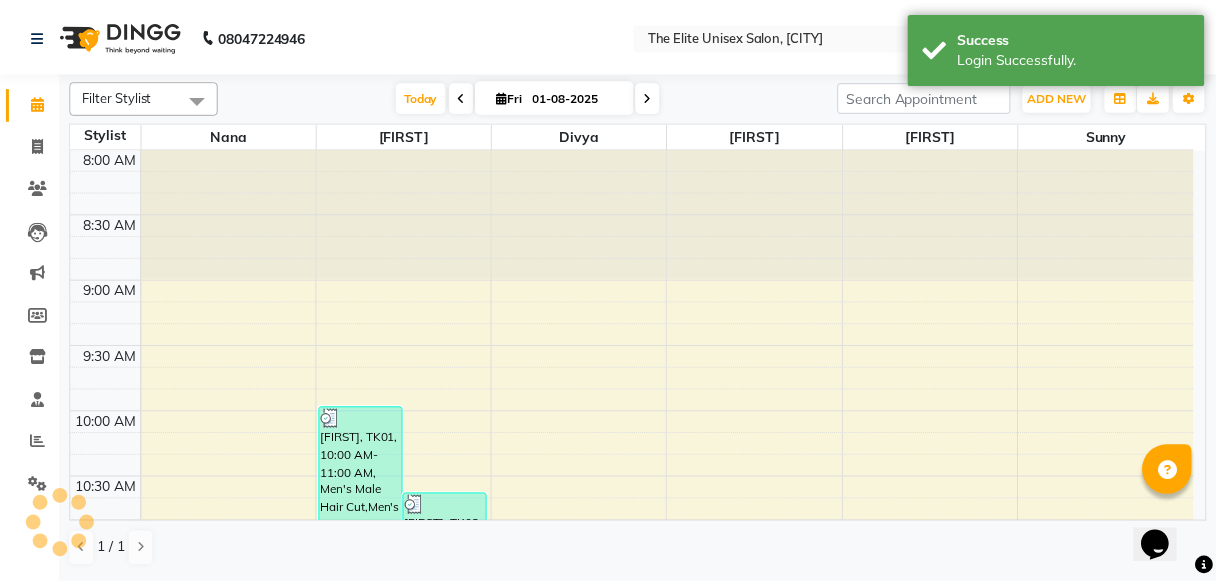 scroll, scrollTop: 0, scrollLeft: 0, axis: both 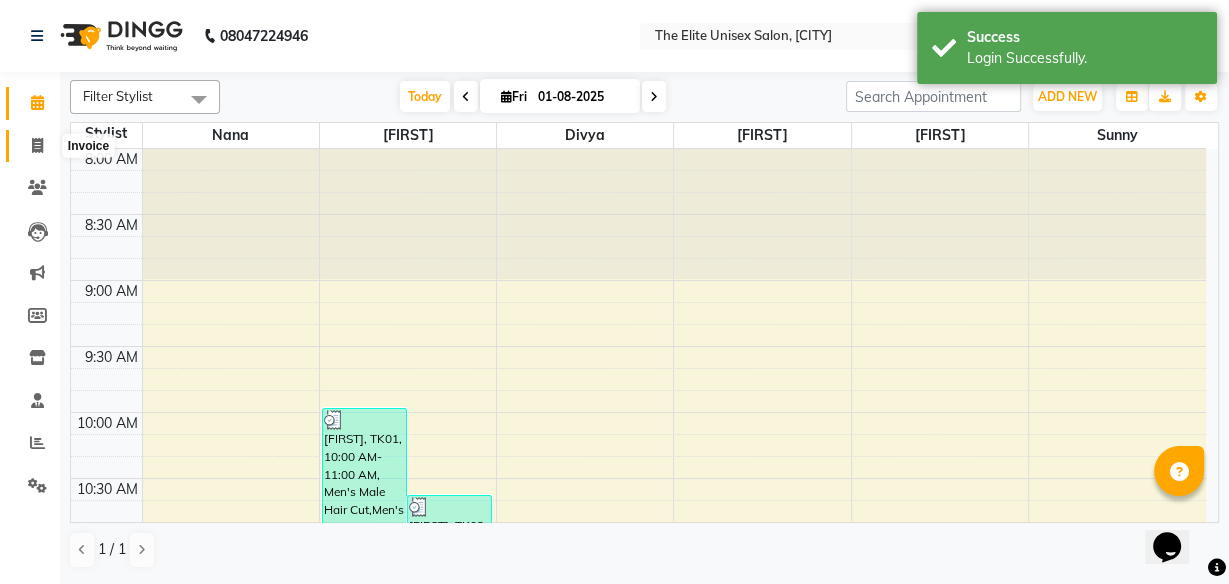 click 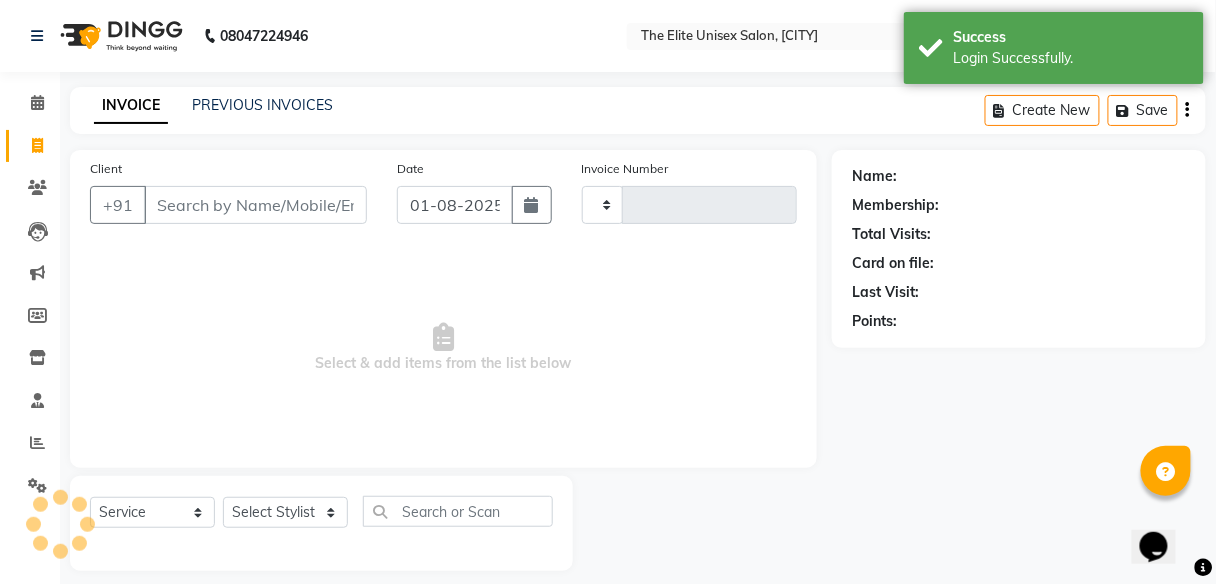 type on "1800" 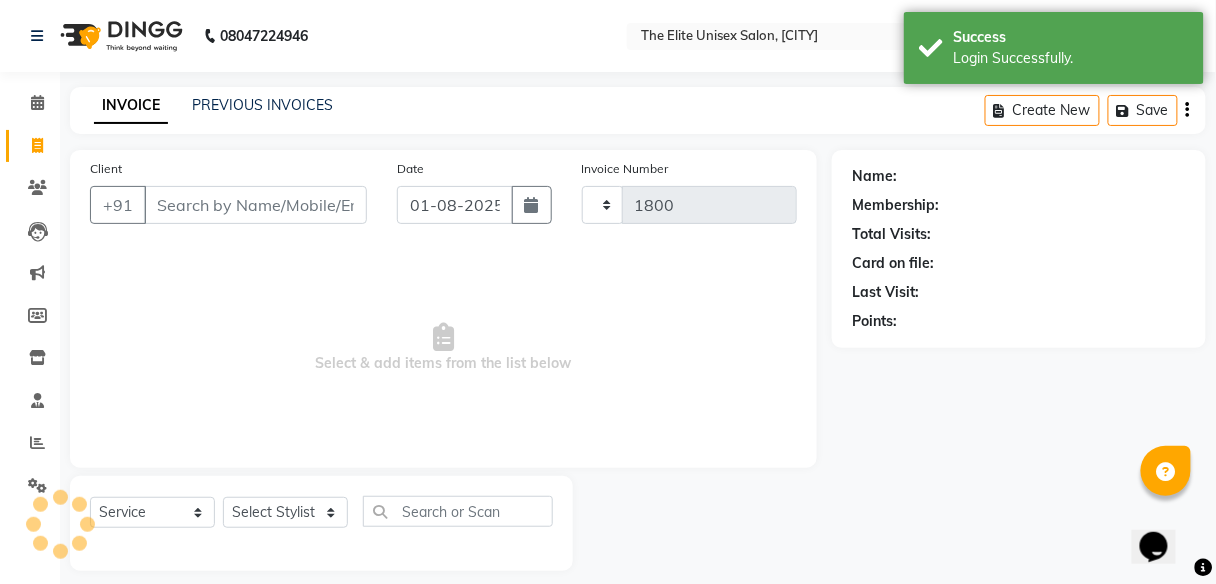 select on "7086" 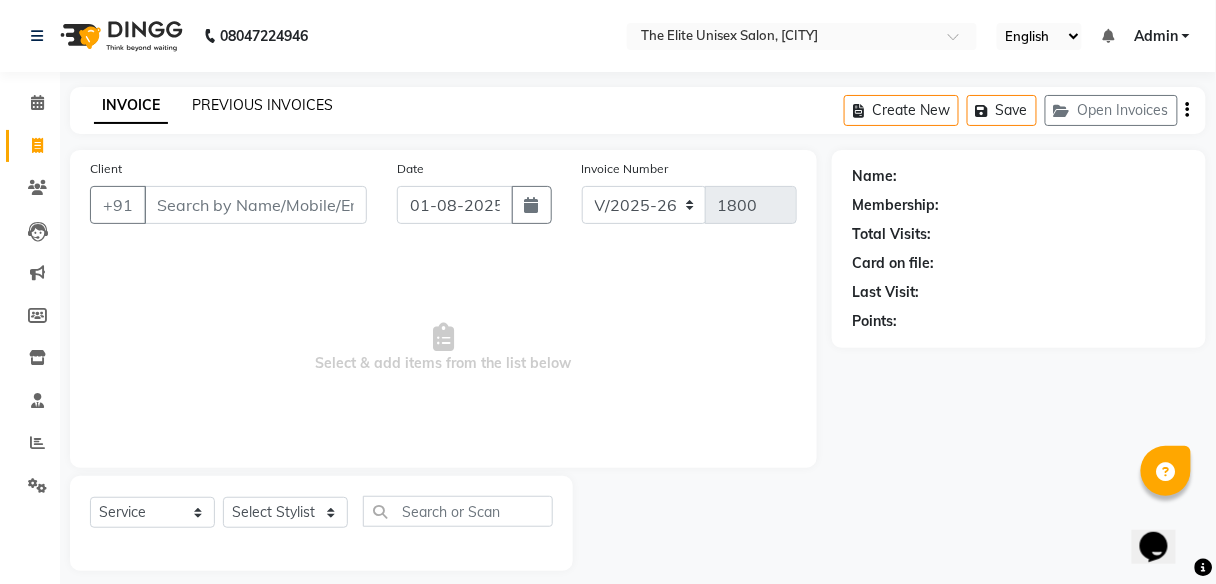 click on "PREVIOUS INVOICES" 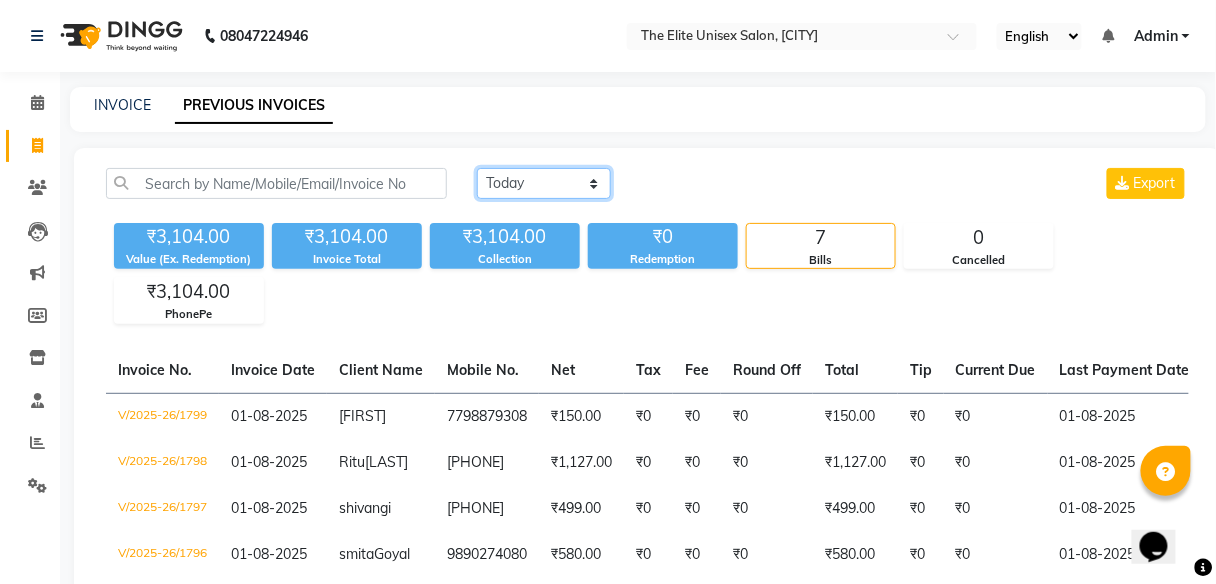 click on "Today Yesterday Custom Range" 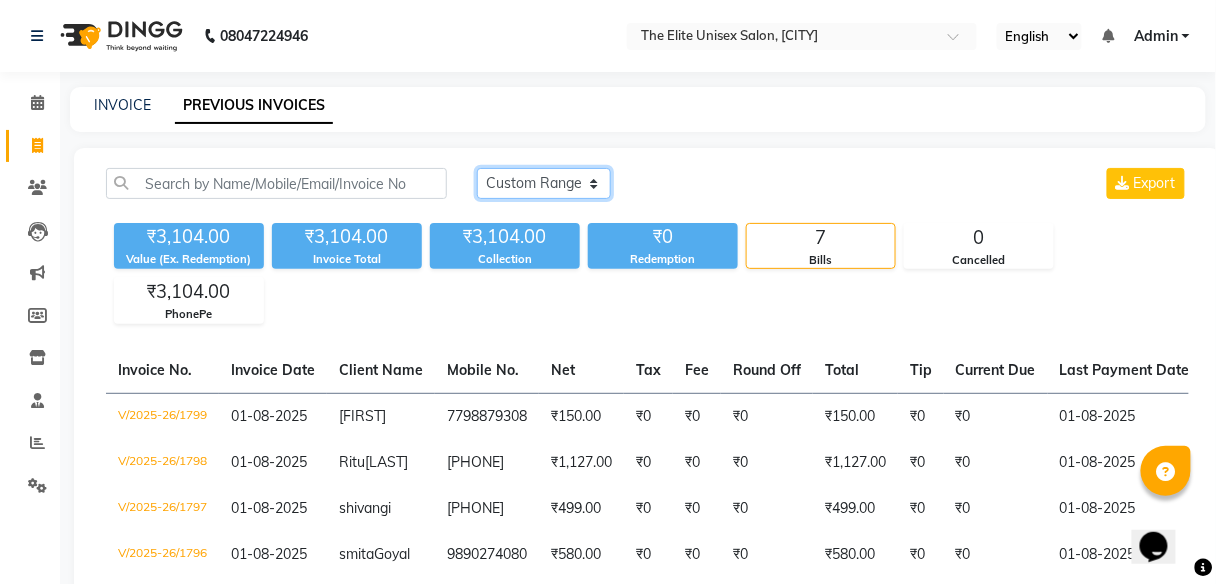 click on "Today Yesterday Custom Range" 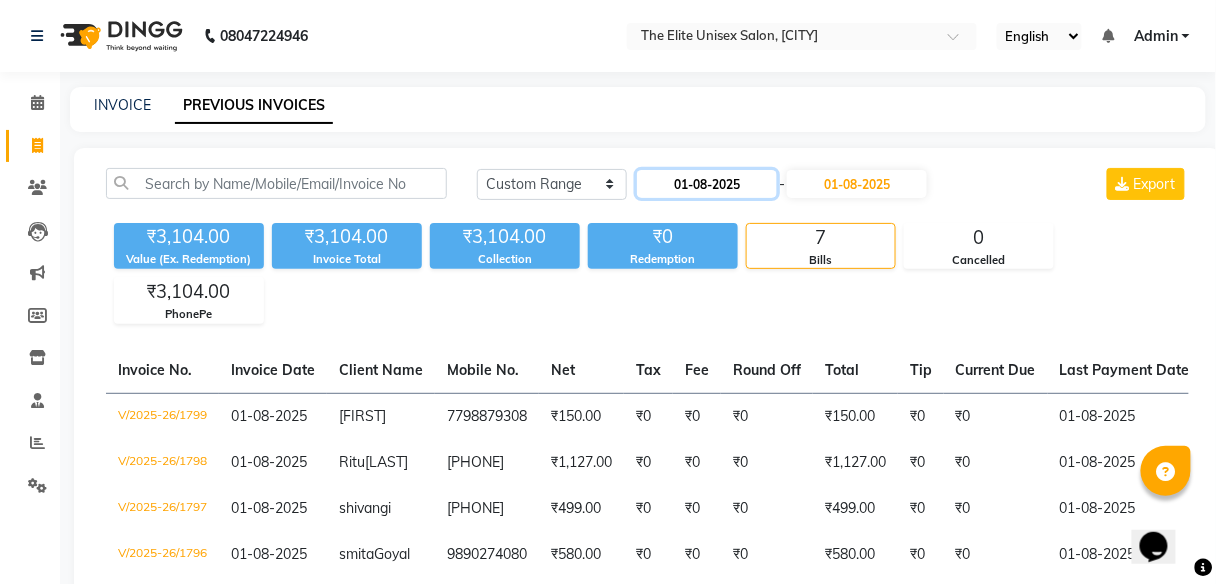 click on "01-08-2025" 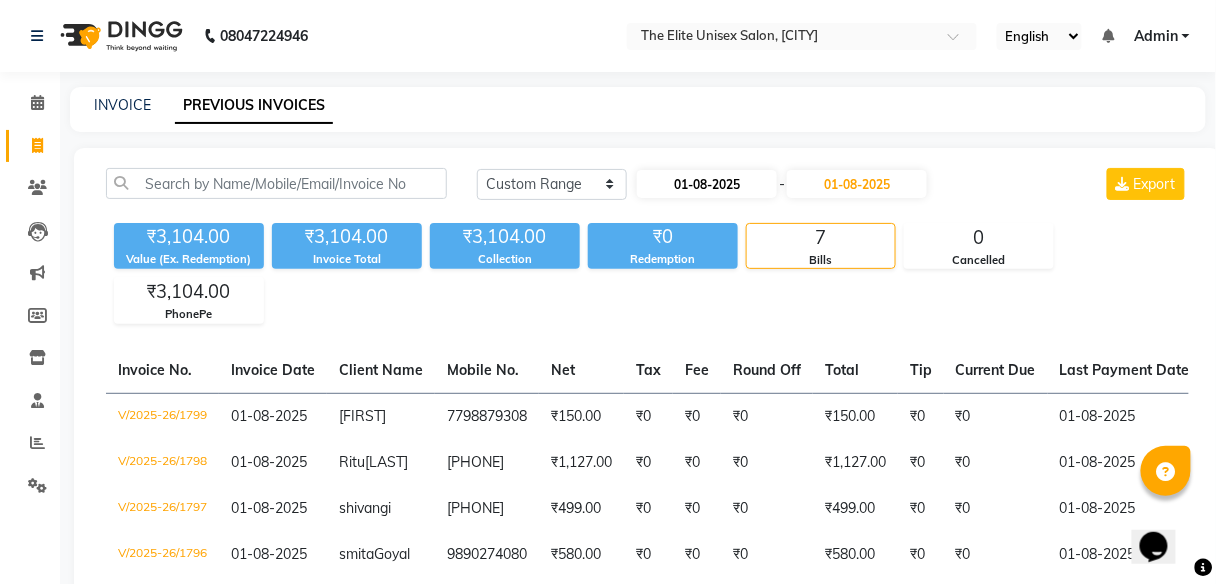 select on "8" 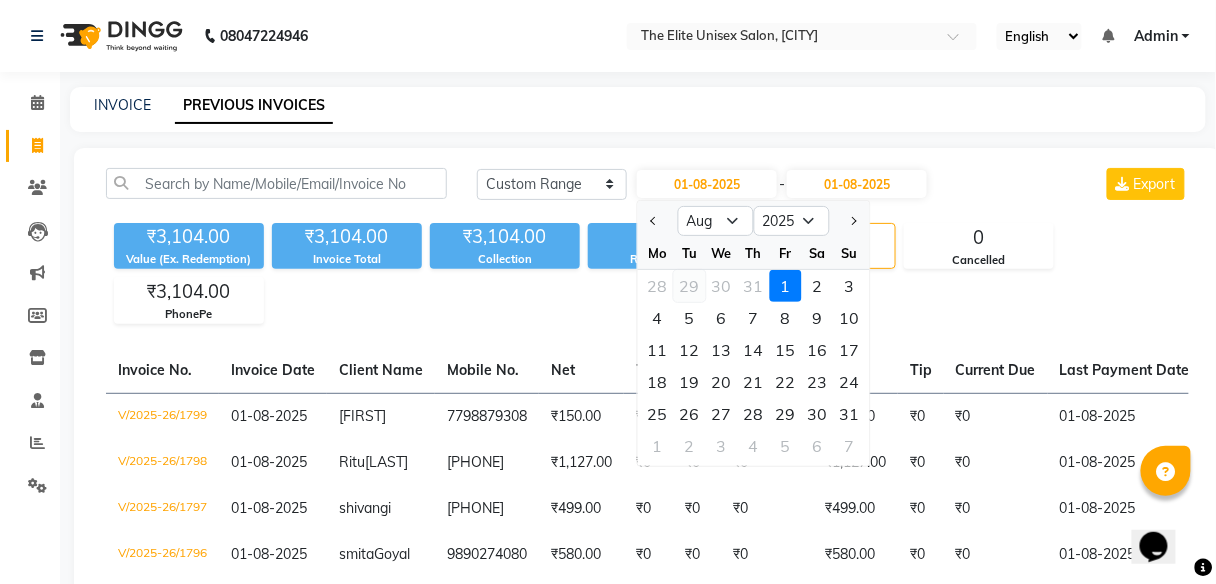 click on "29" 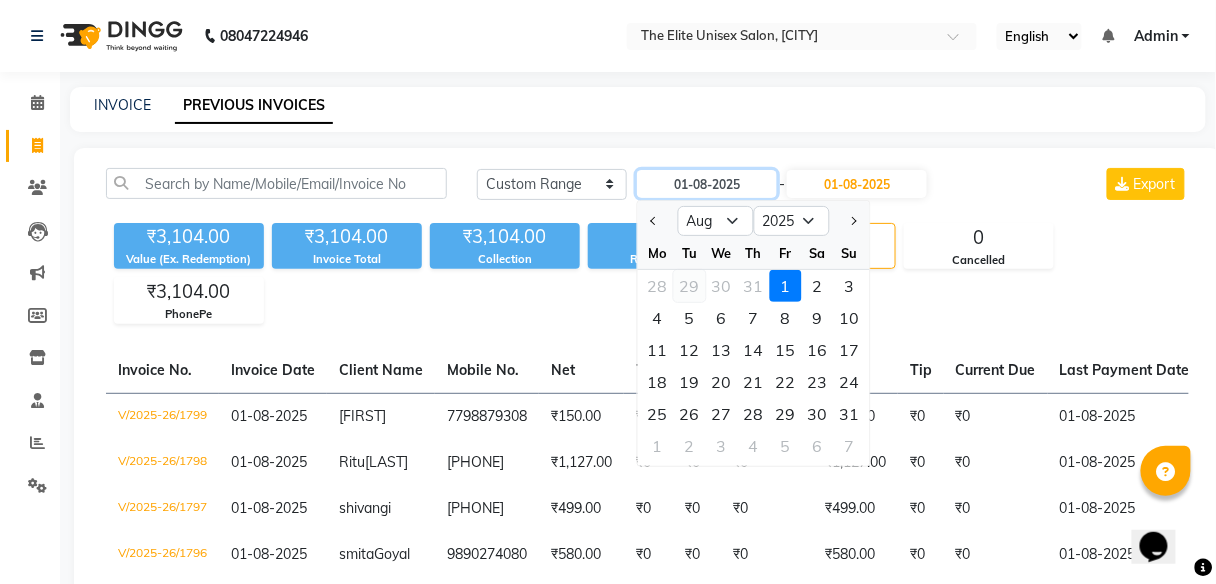 type on "29-07-2025" 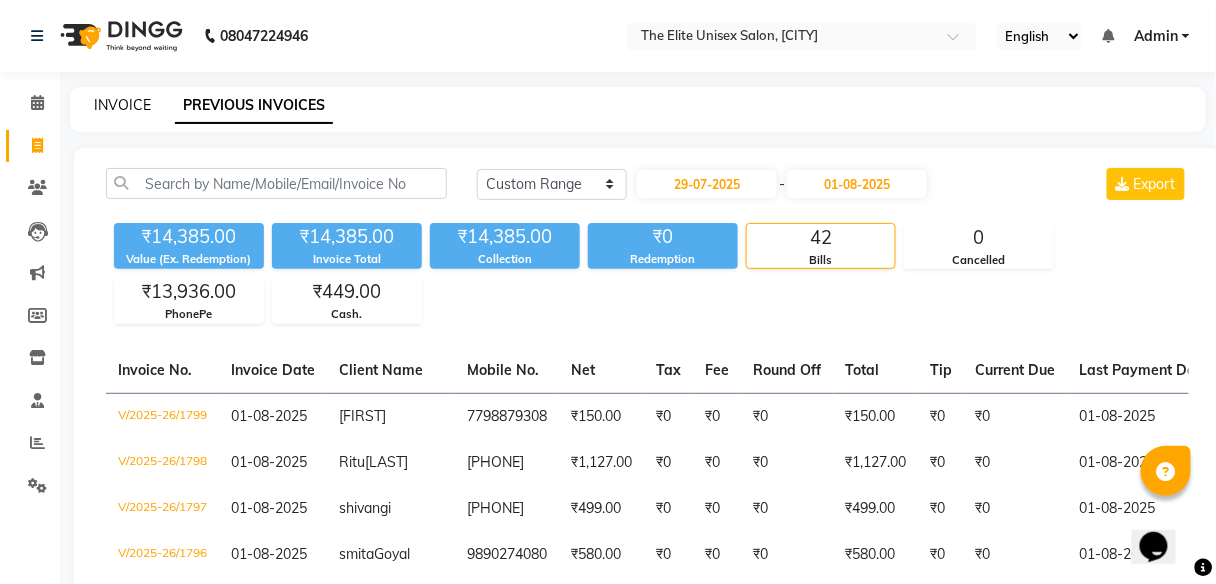 click on "INVOICE" 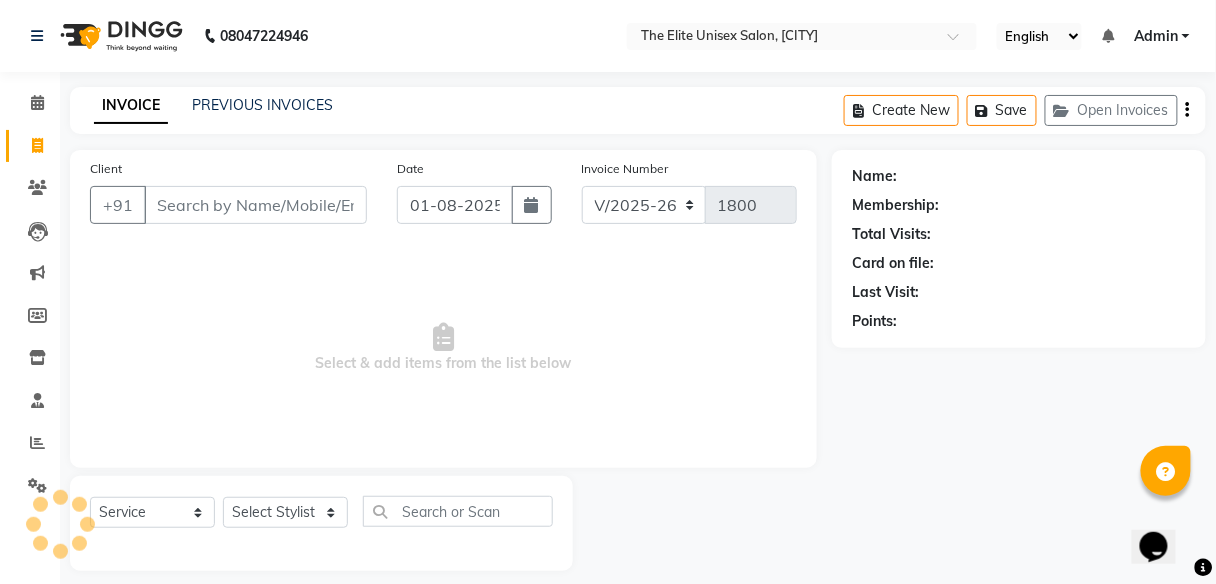 scroll, scrollTop: 16, scrollLeft: 0, axis: vertical 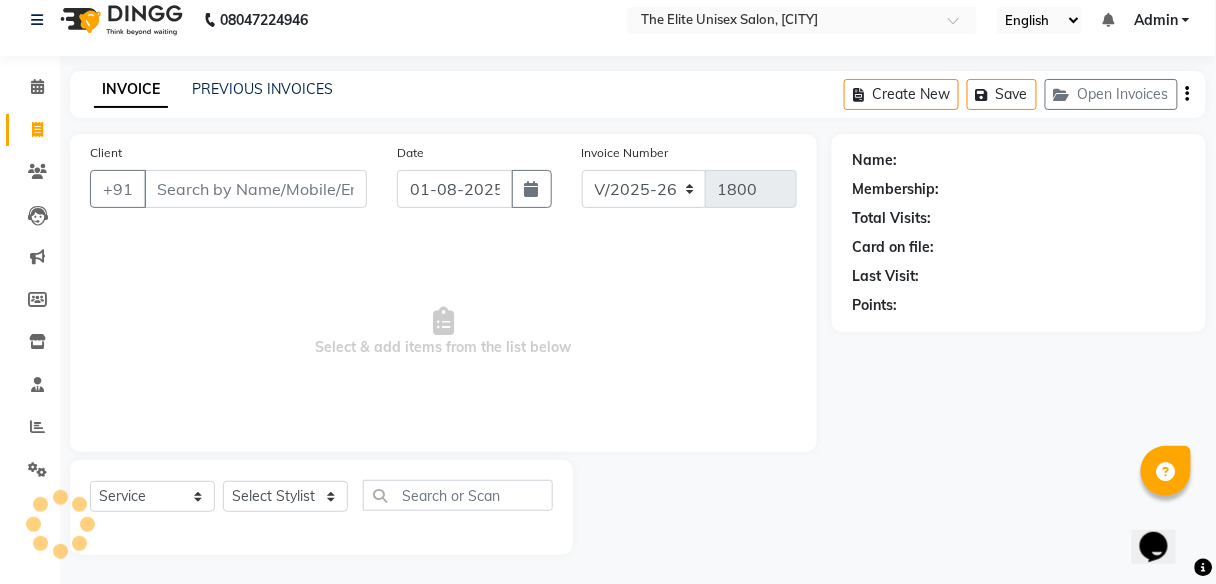 click on "Client" at bounding box center [255, 189] 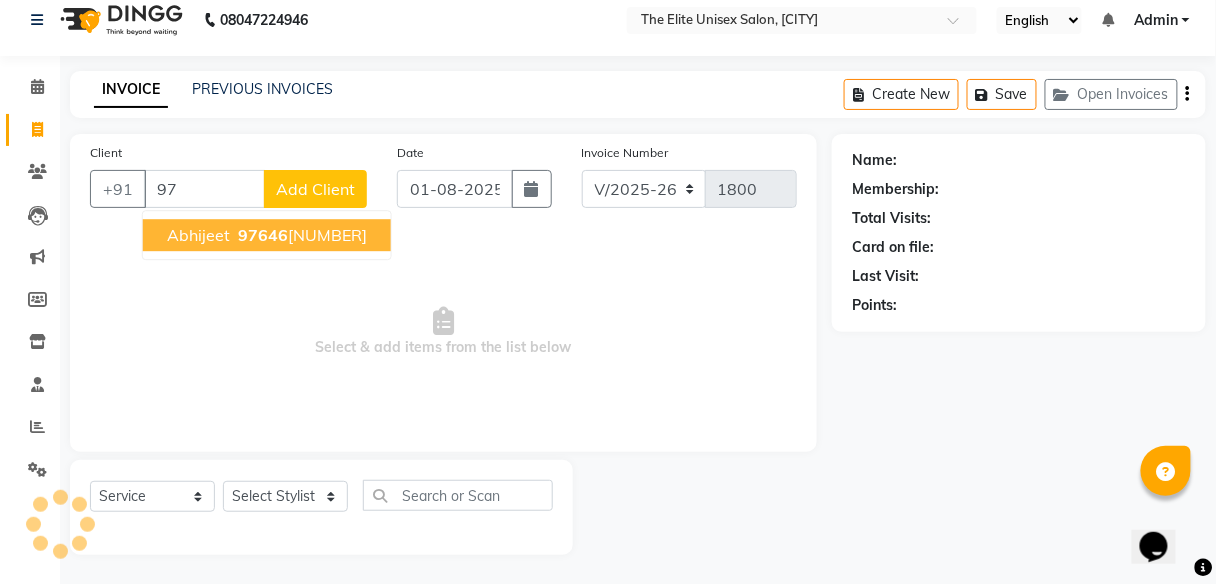type on "9" 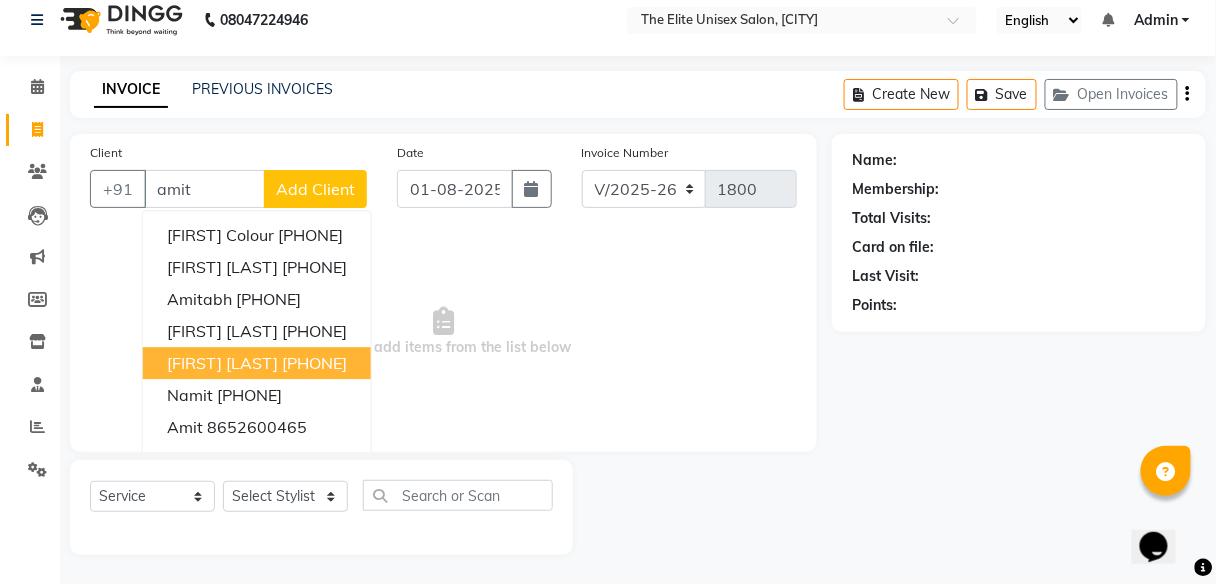 click on "[PHONE]" at bounding box center (314, 363) 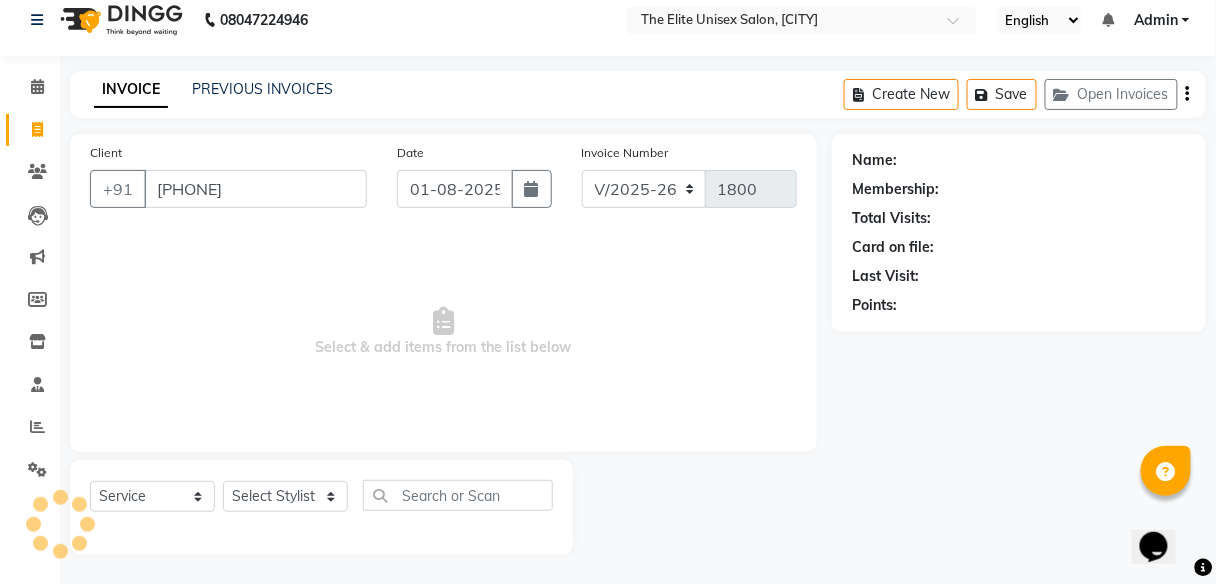 type on "[PHONE]" 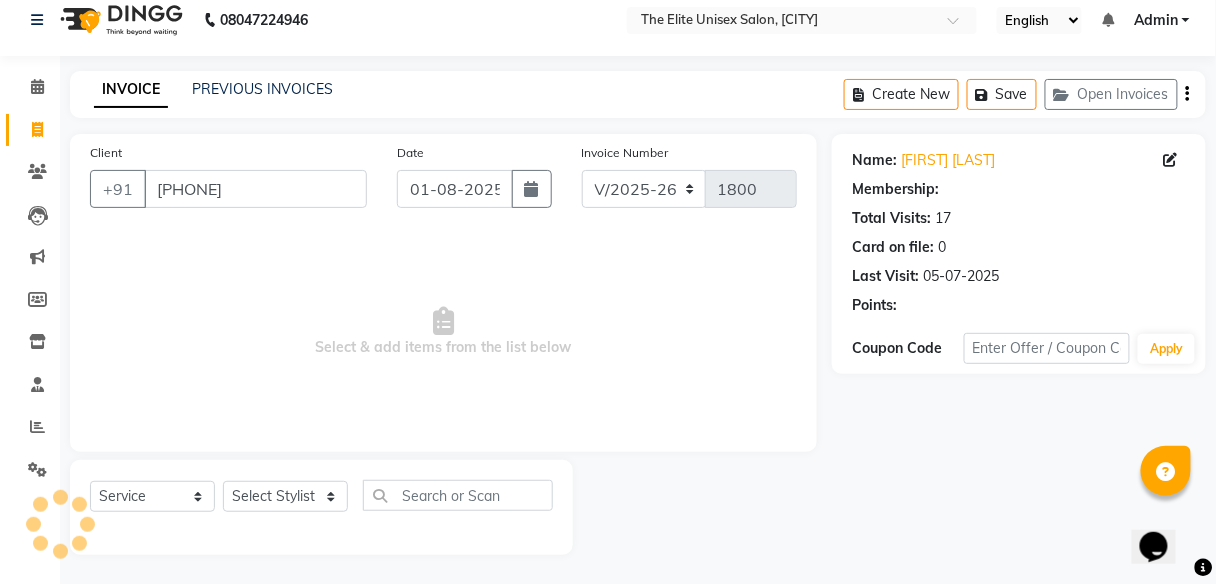 select on "1: Object" 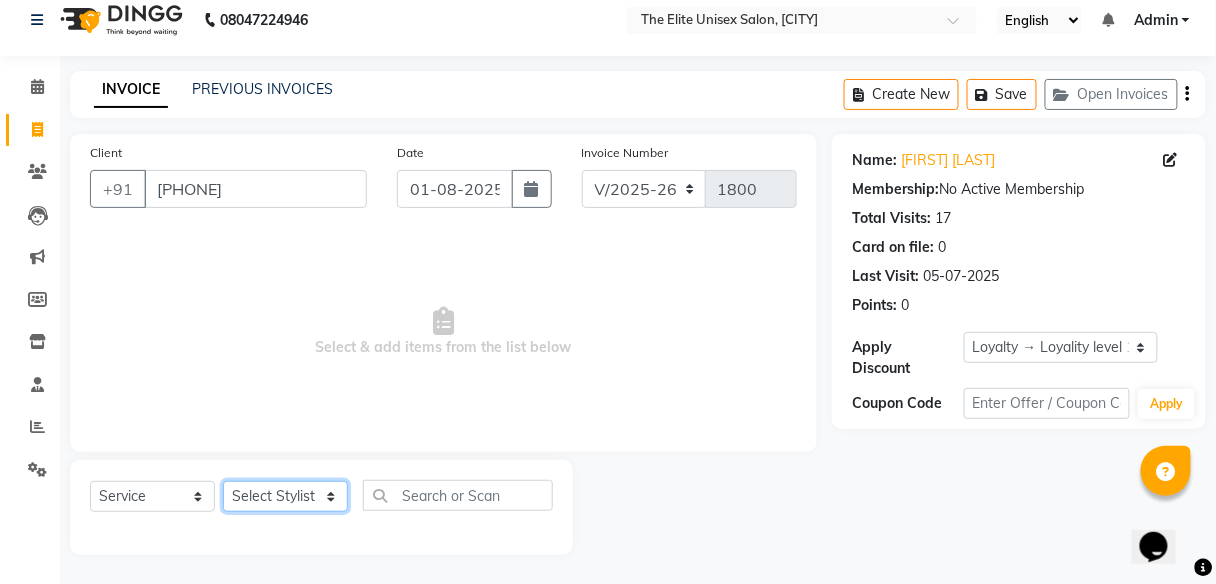 click on "Select Stylist [FIRST] [LAST] [LAST] [LAST] [LAST] [LAST]" 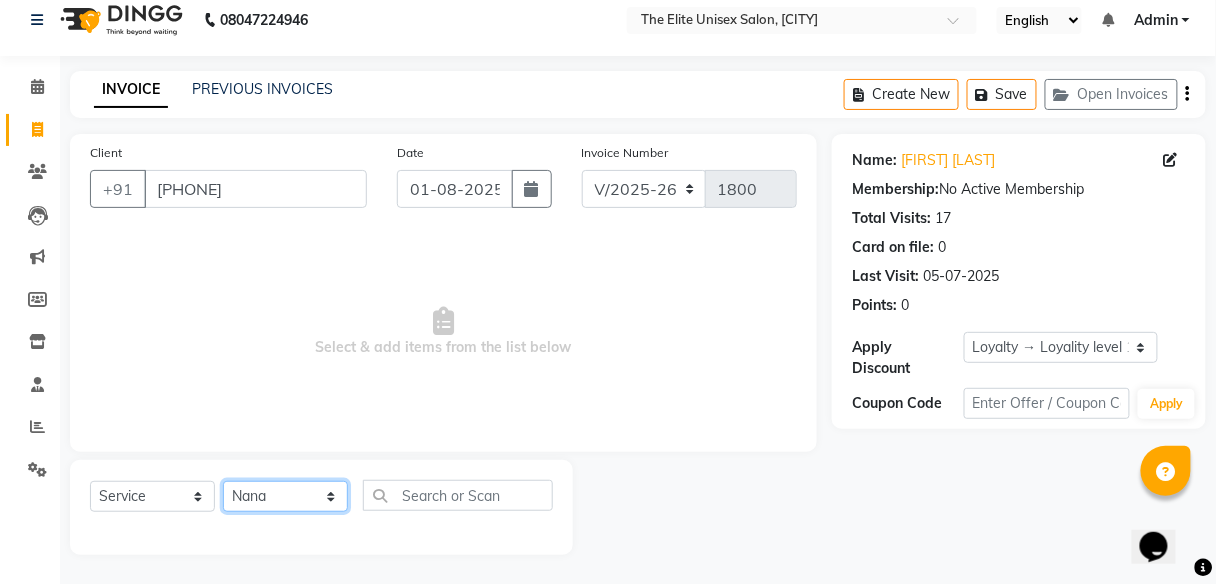 click on "Select Stylist [FIRST] [LAST] [LAST] [LAST] [LAST] [LAST]" 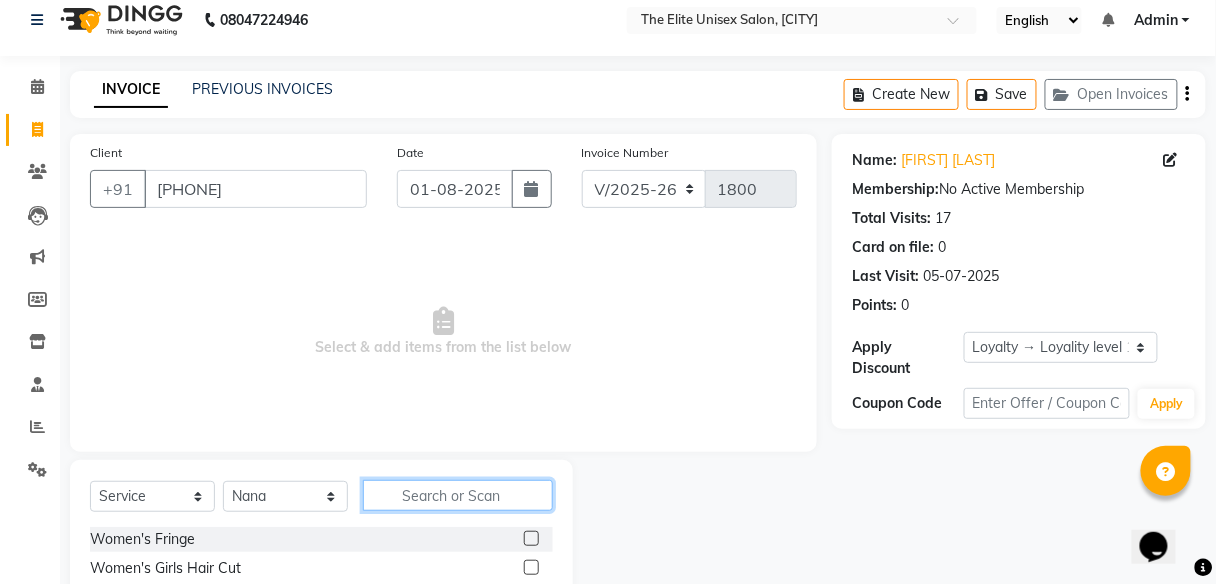click 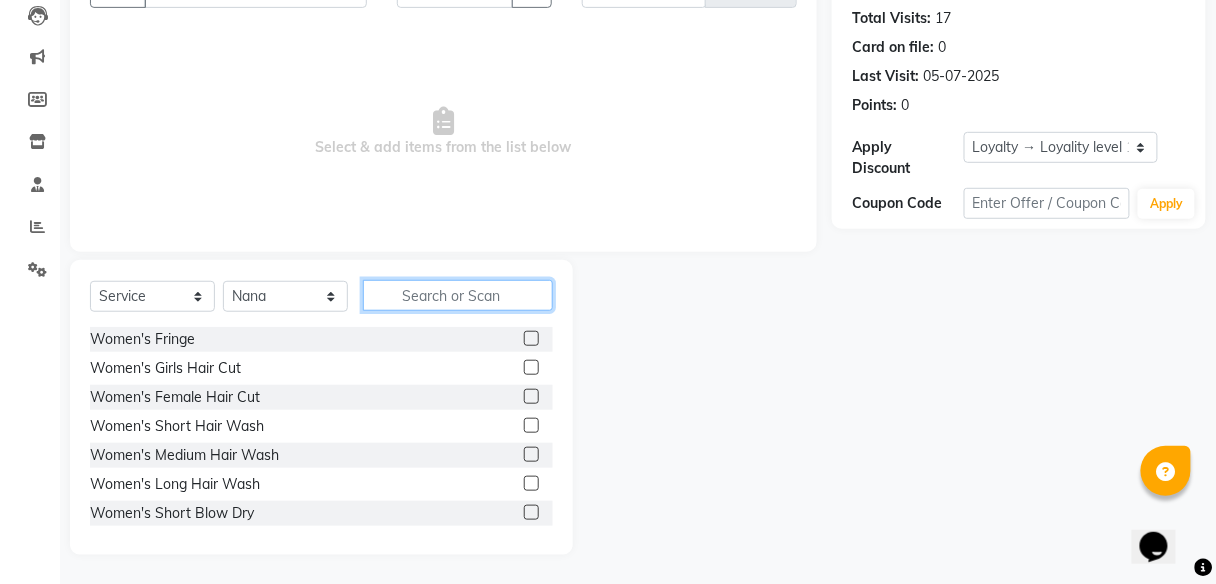 click 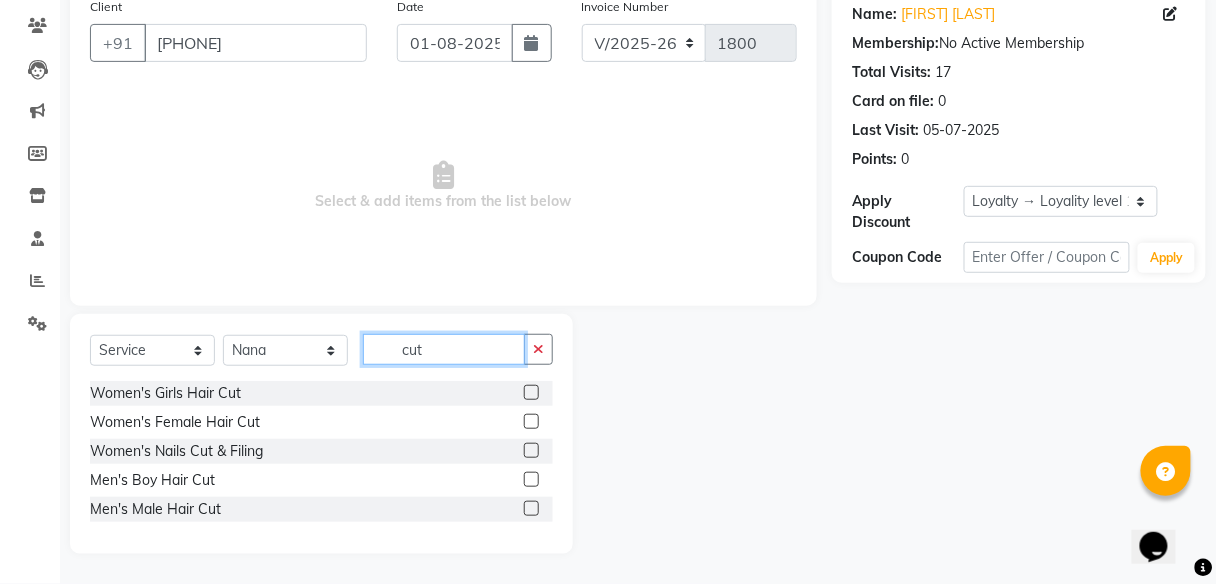 scroll, scrollTop: 161, scrollLeft: 0, axis: vertical 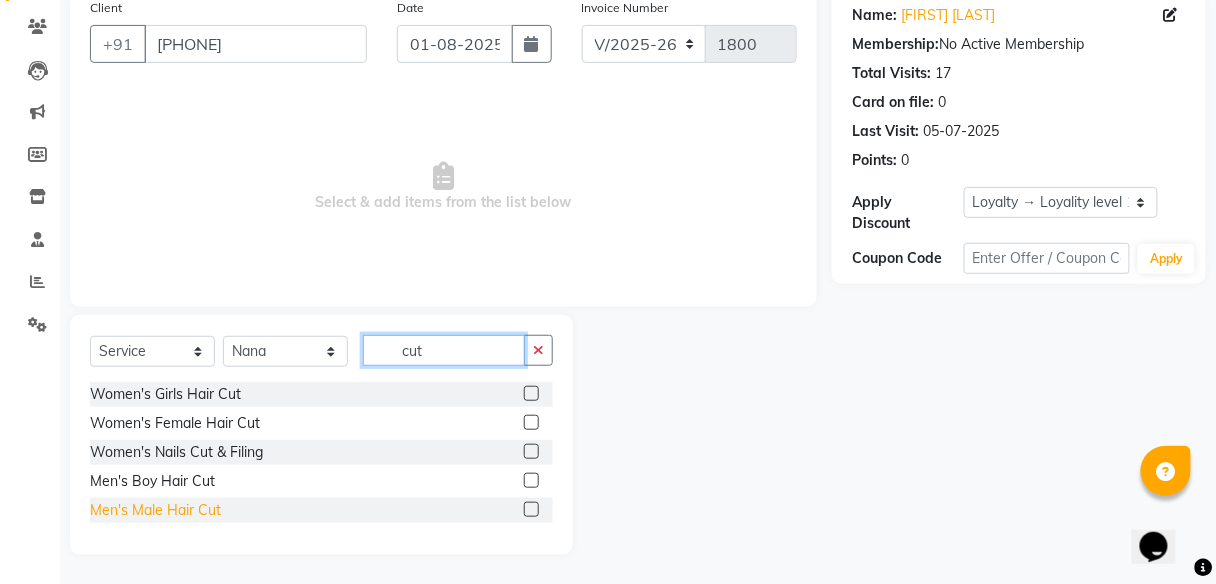 type on "cut" 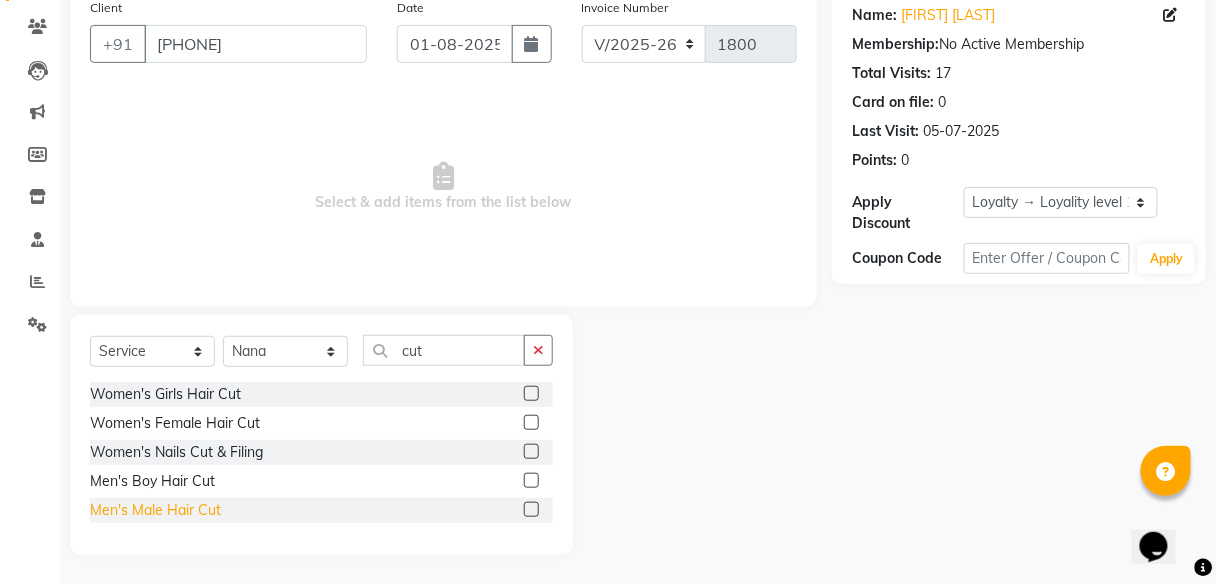 click on "Men's Male Hair Cut" 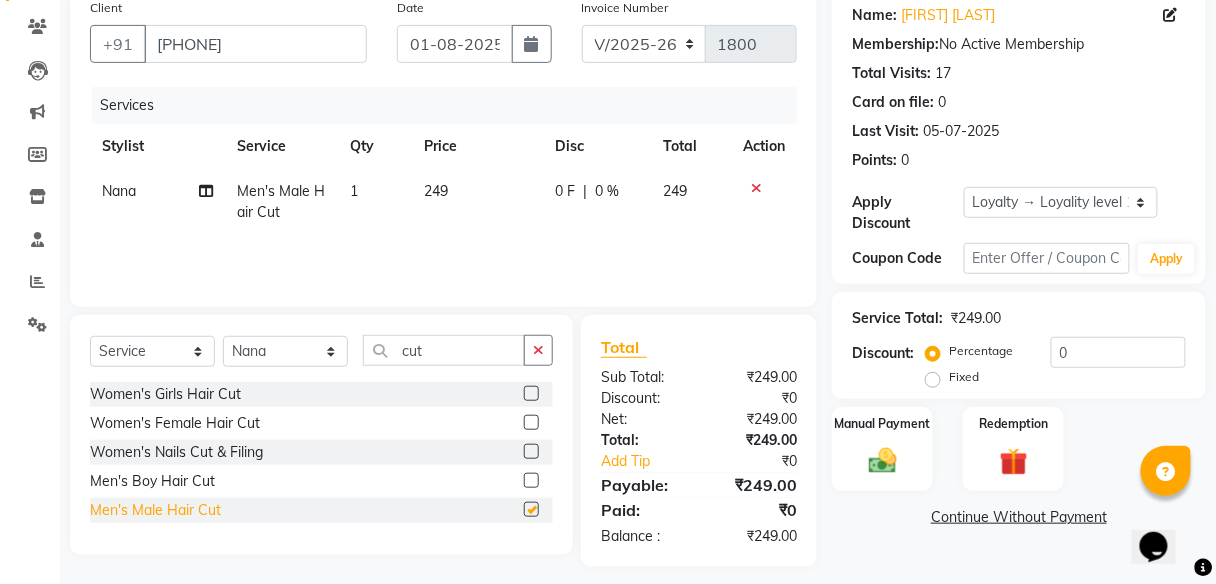 checkbox on "false" 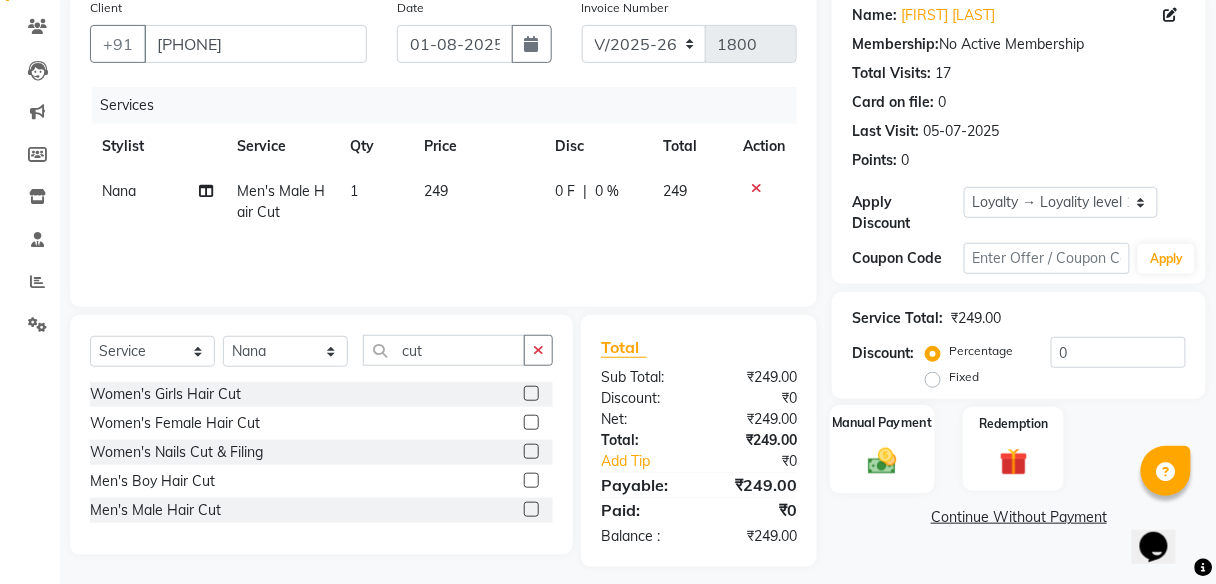 click on "Manual Payment" 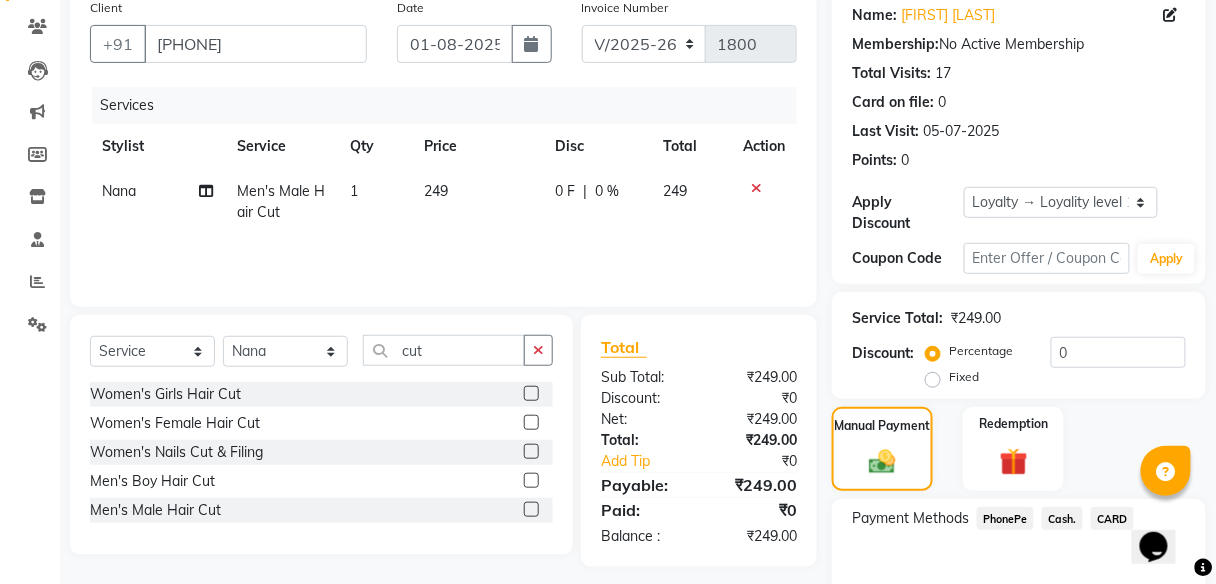 click on "PhonePe" 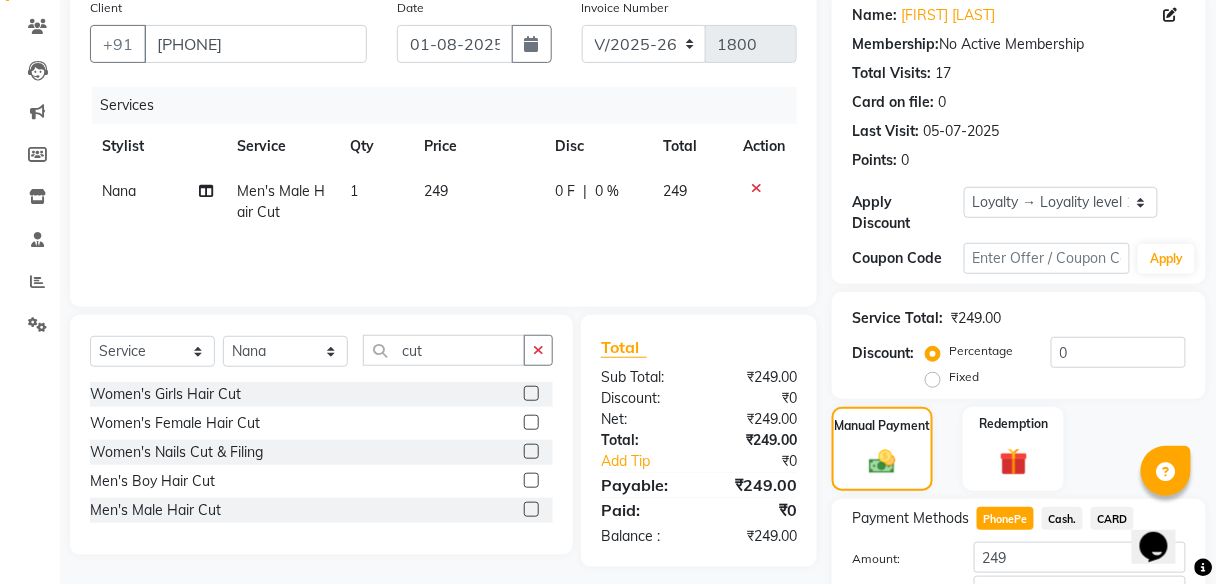 scroll, scrollTop: 273, scrollLeft: 0, axis: vertical 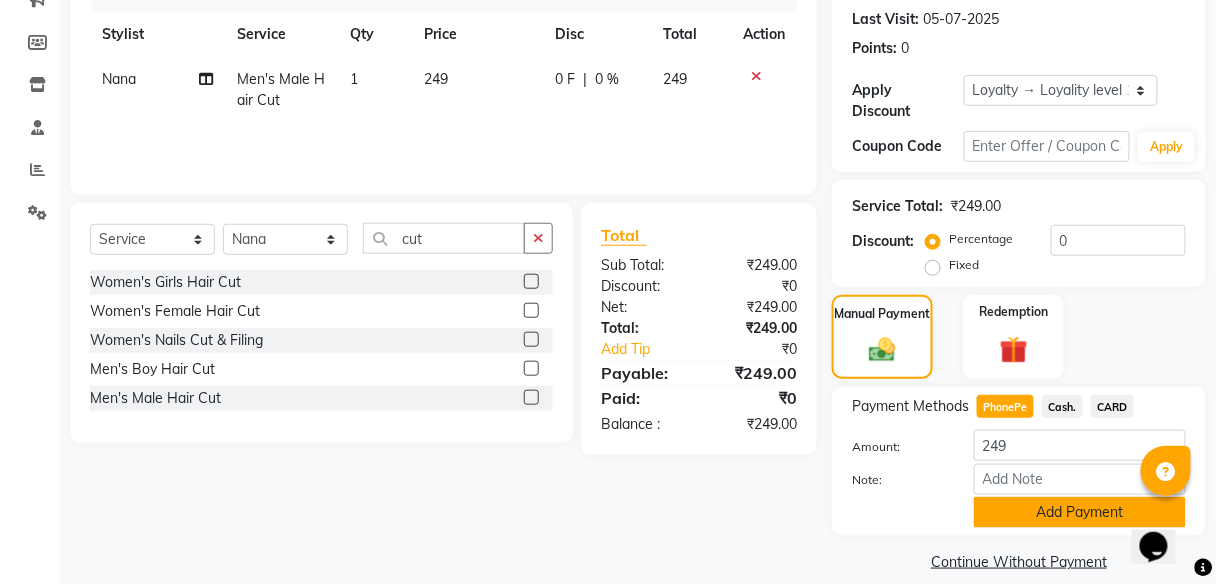 click on "Add Payment" 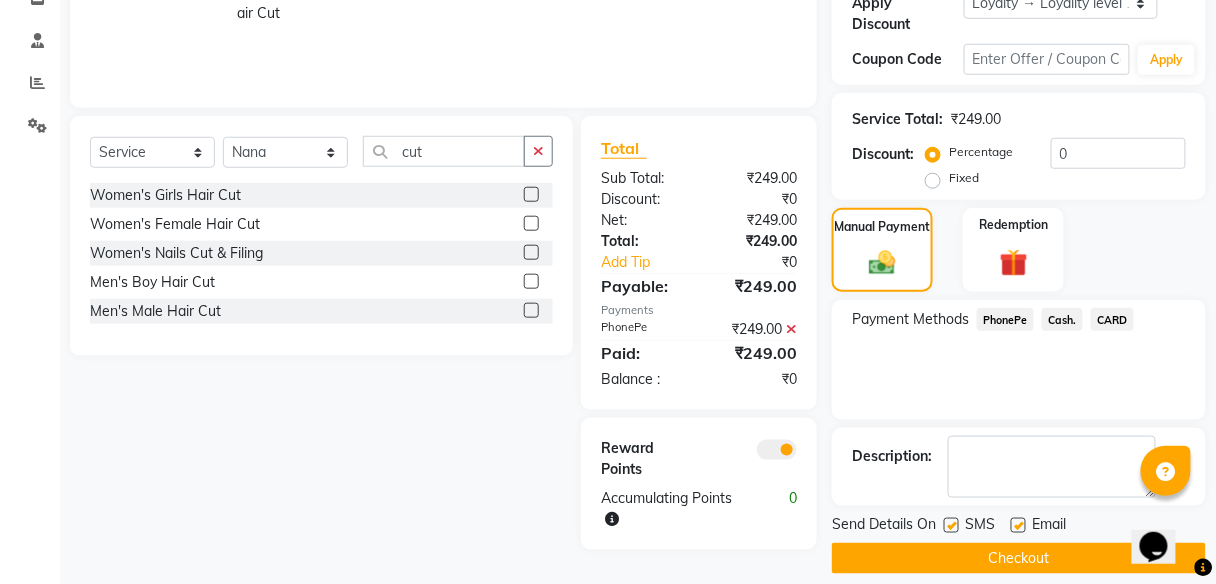 scroll, scrollTop: 362, scrollLeft: 0, axis: vertical 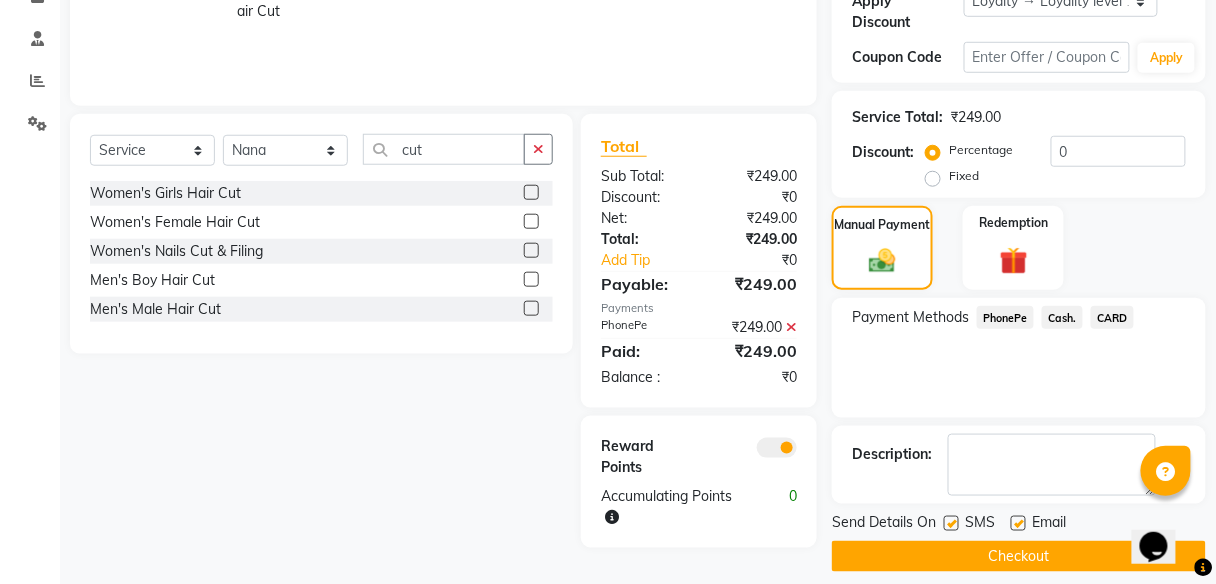 click on "Checkout" 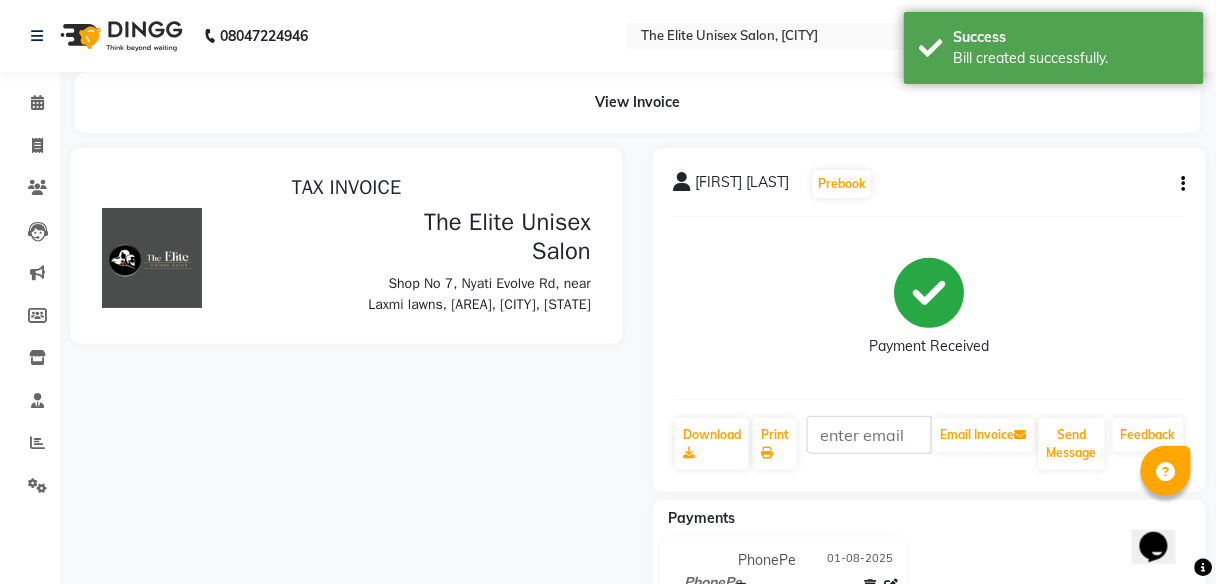 scroll, scrollTop: 0, scrollLeft: 0, axis: both 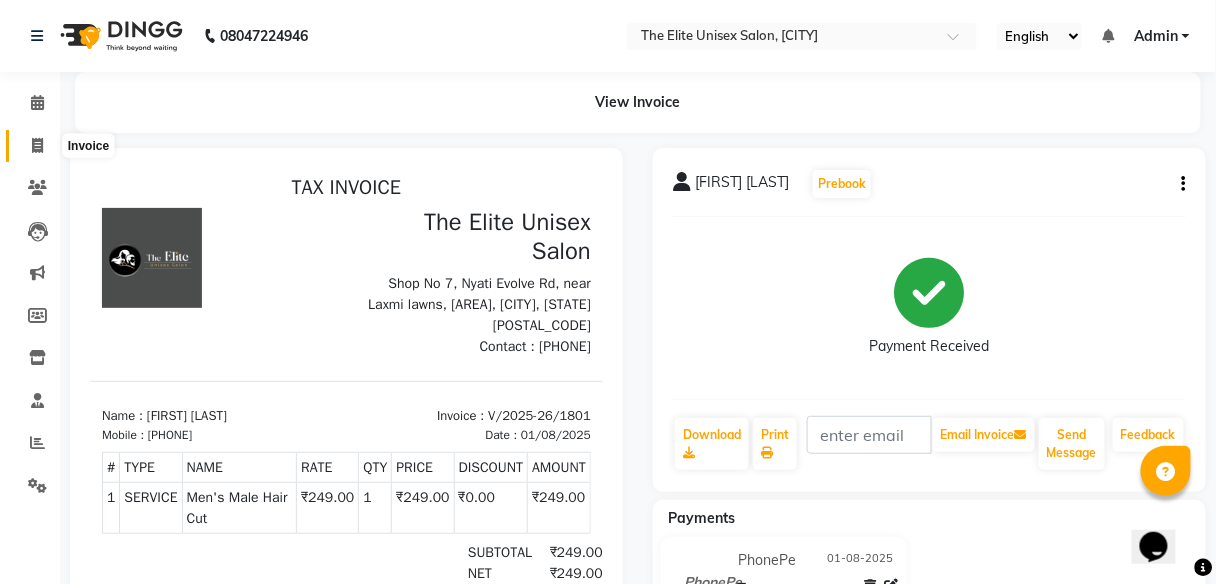 click 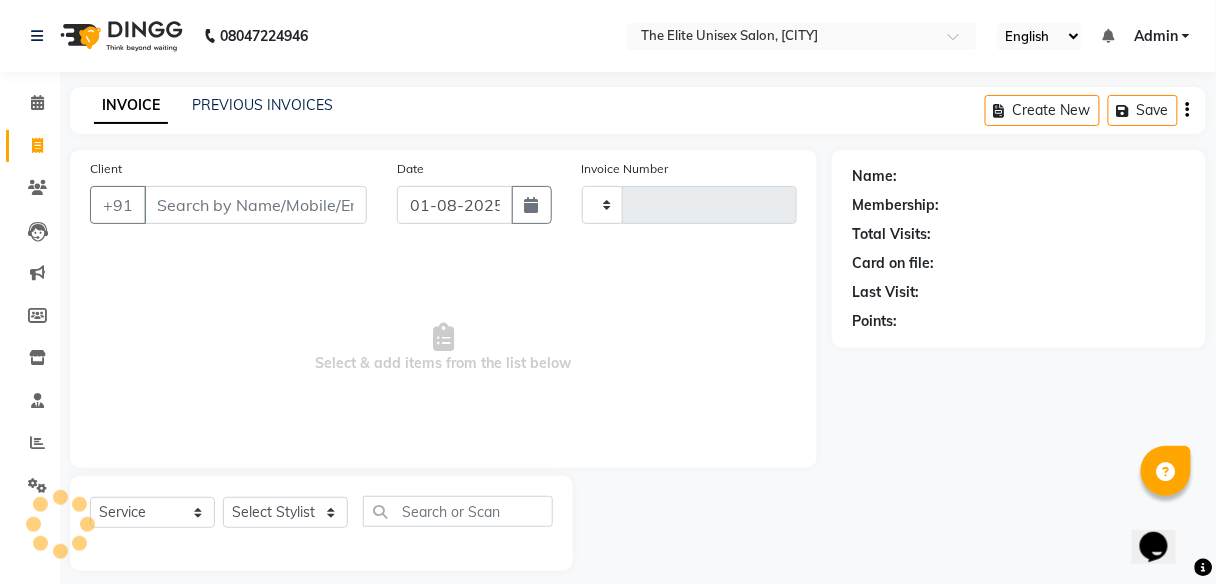 scroll, scrollTop: 16, scrollLeft: 0, axis: vertical 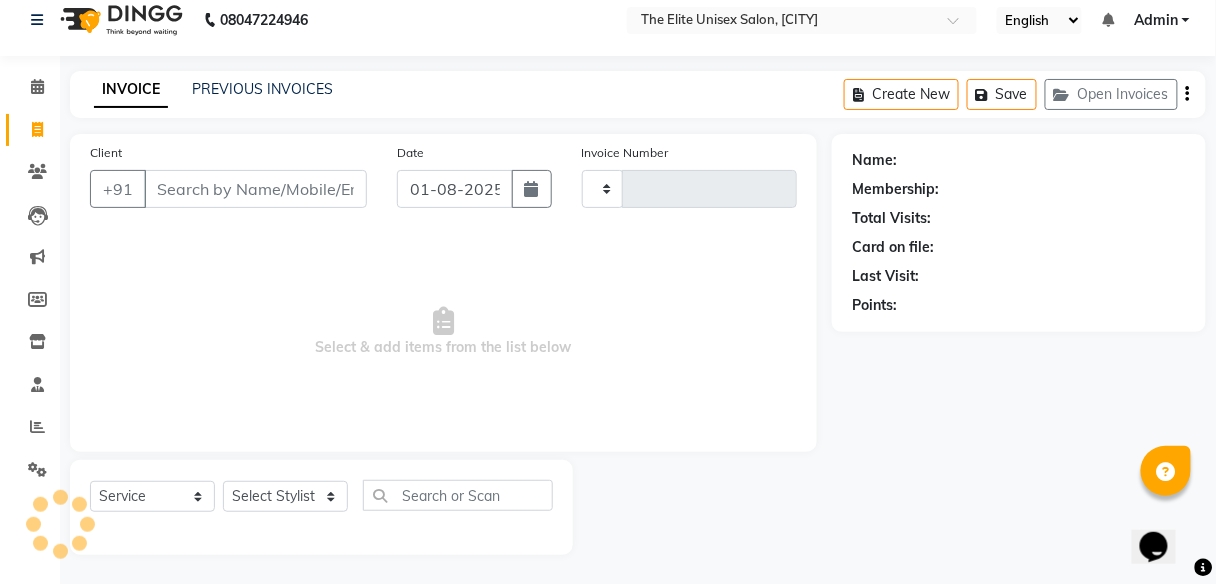 type on "1802" 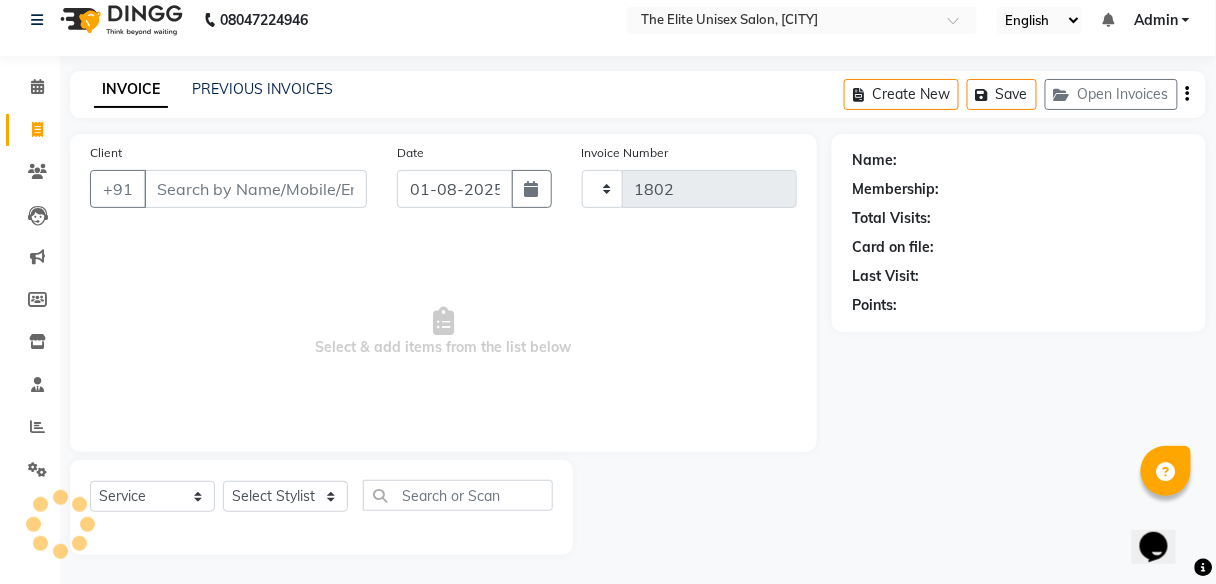 select on "7086" 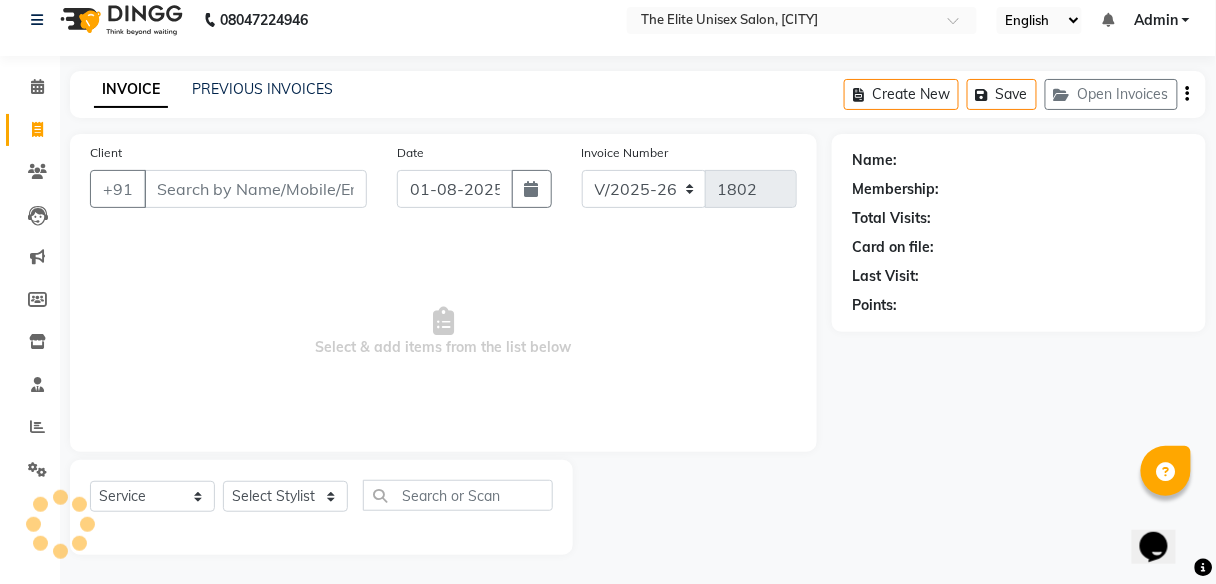click on "Client" at bounding box center (255, 189) 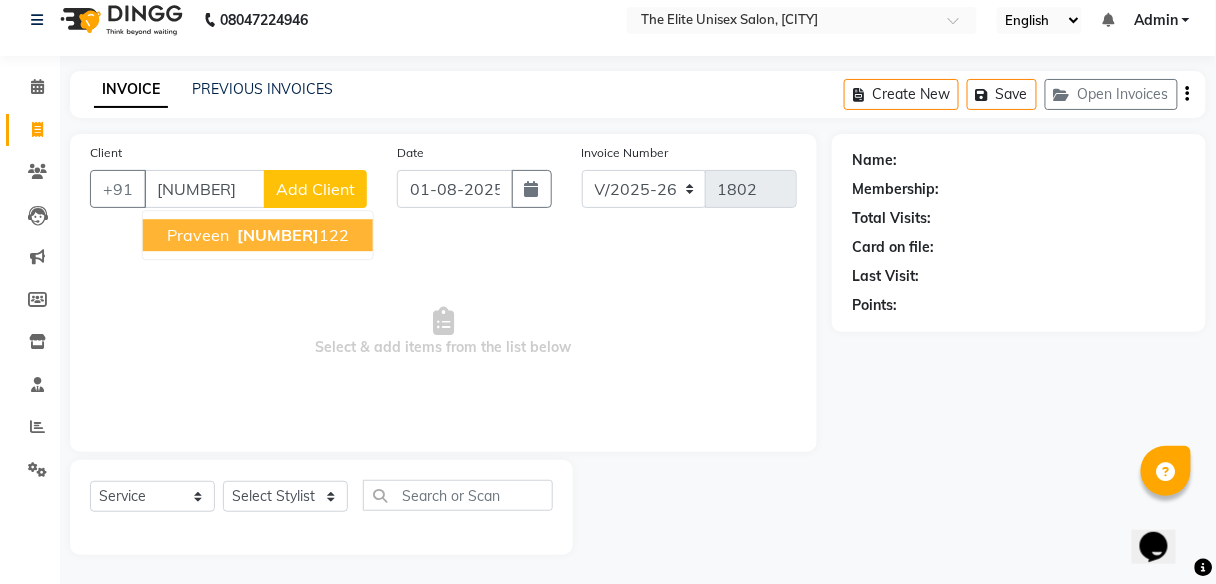 click on "[NUMBER]" at bounding box center [278, 235] 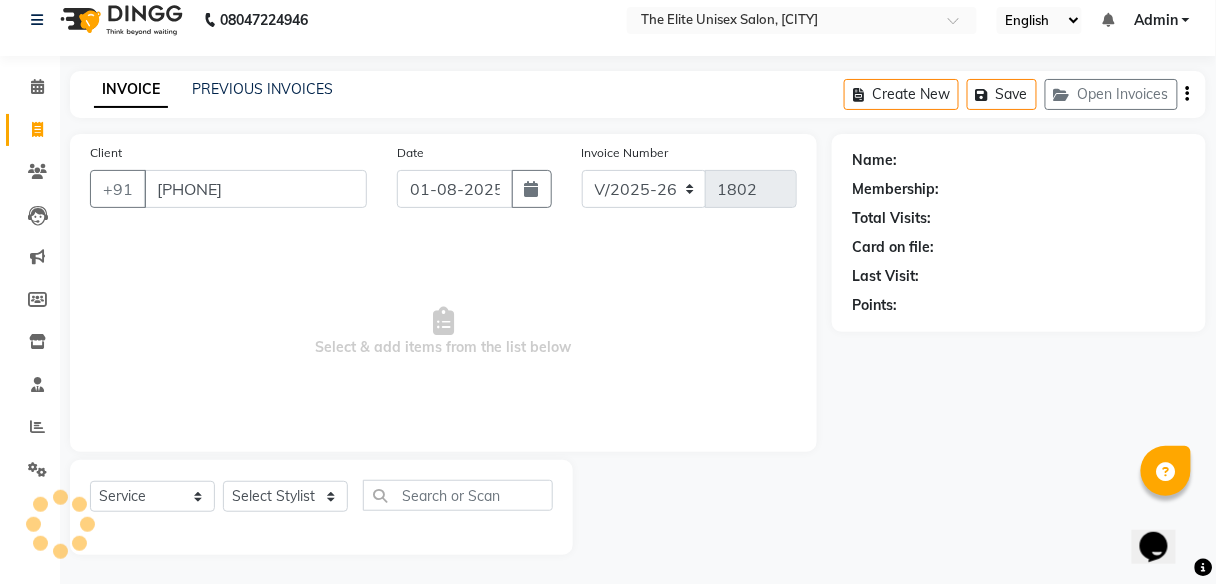 type on "[PHONE]" 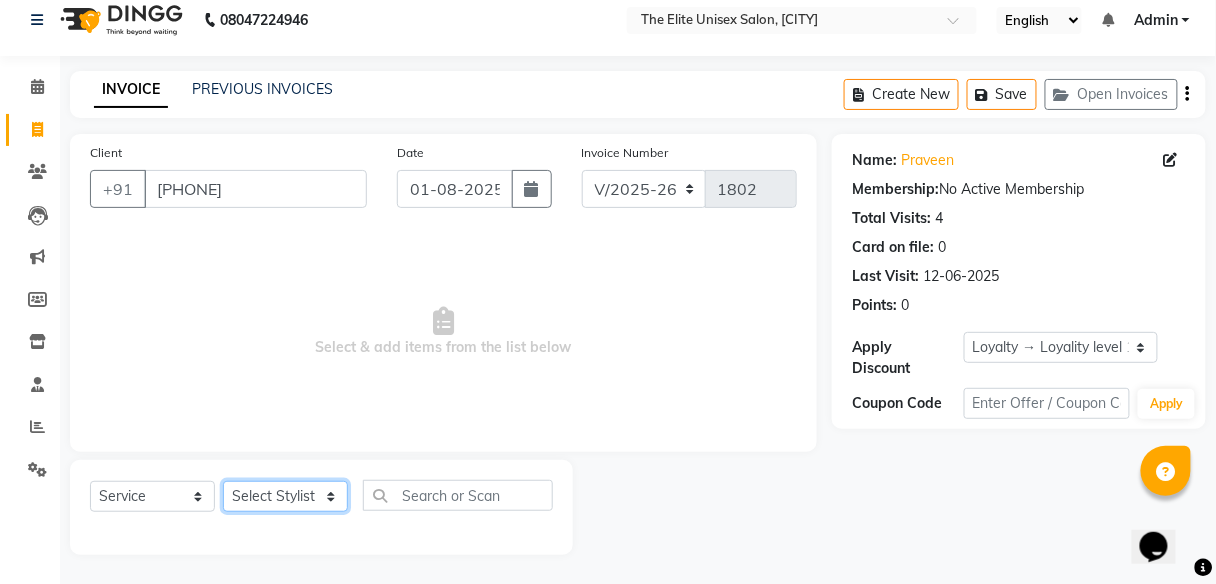 click on "Select Stylist [FIRST] [LAST] [LAST] [LAST] [LAST] [LAST]" 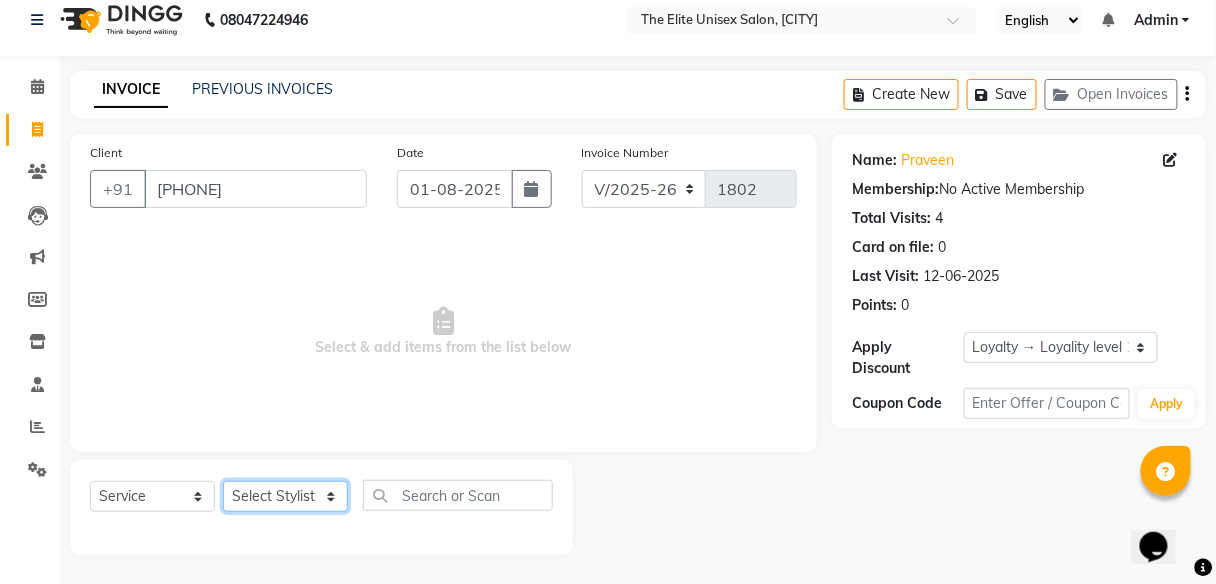 select on "59553" 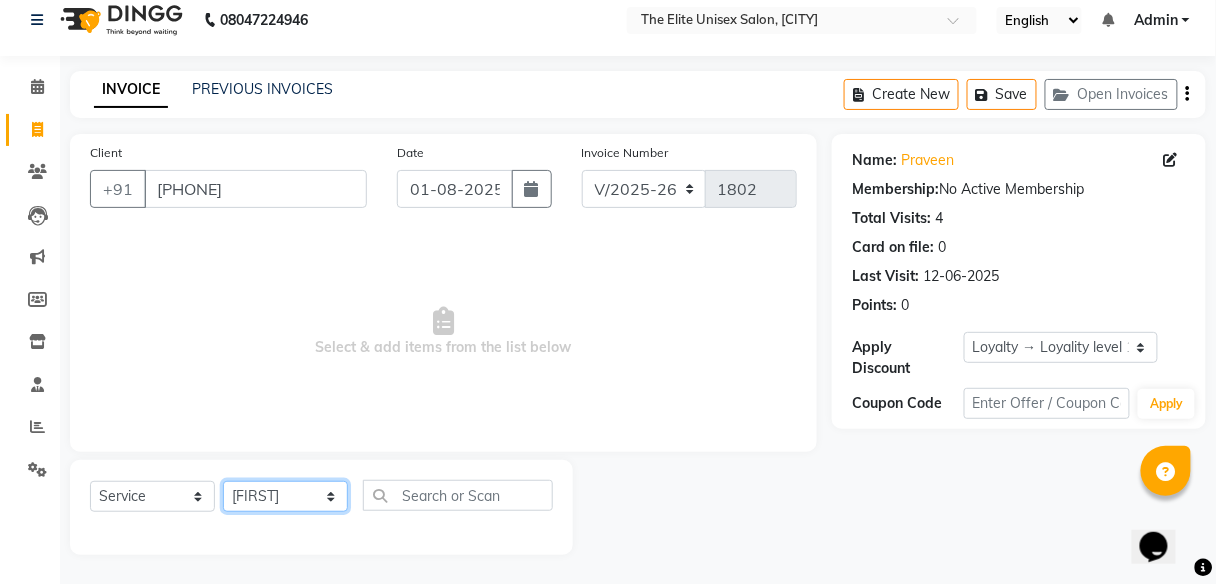 click on "Select Stylist [FIRST] [LAST] [LAST] [LAST] [LAST] [LAST]" 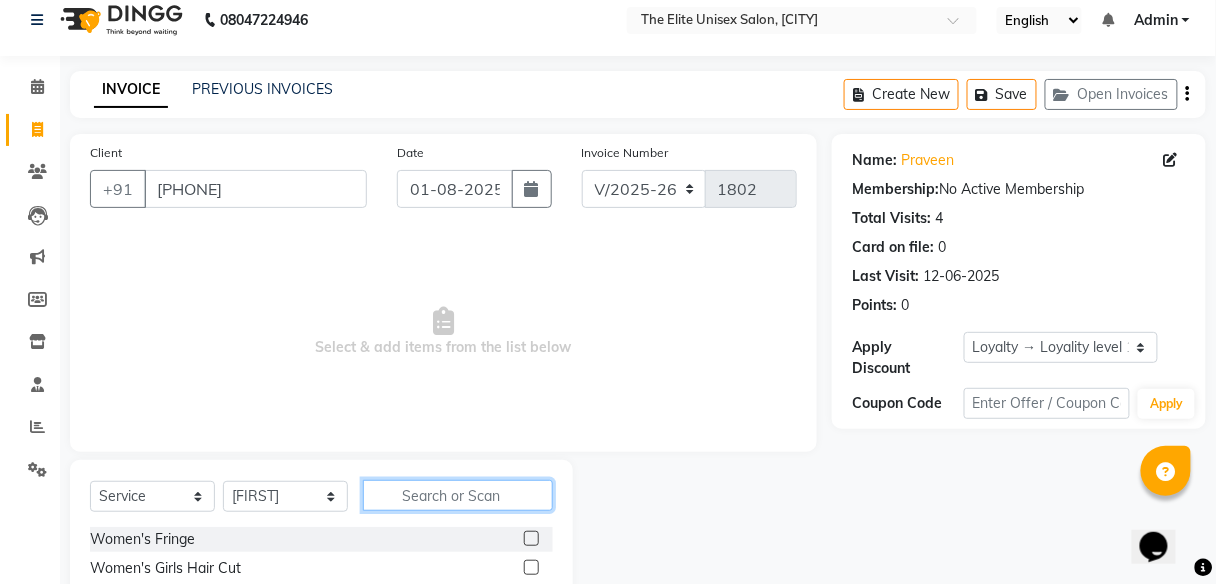 click 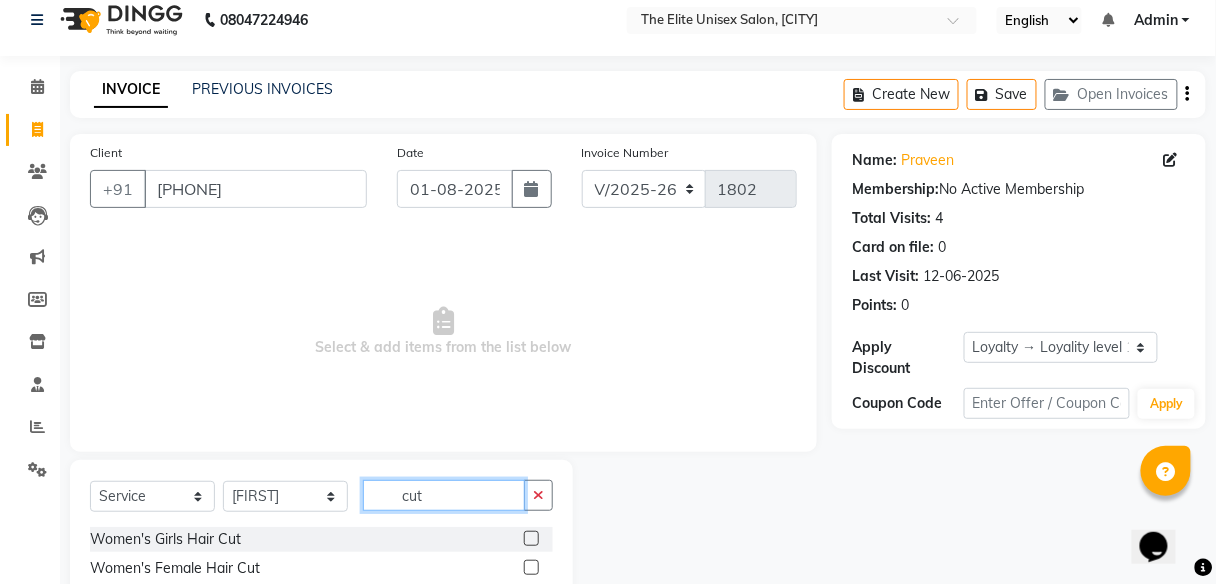 scroll, scrollTop: 161, scrollLeft: 0, axis: vertical 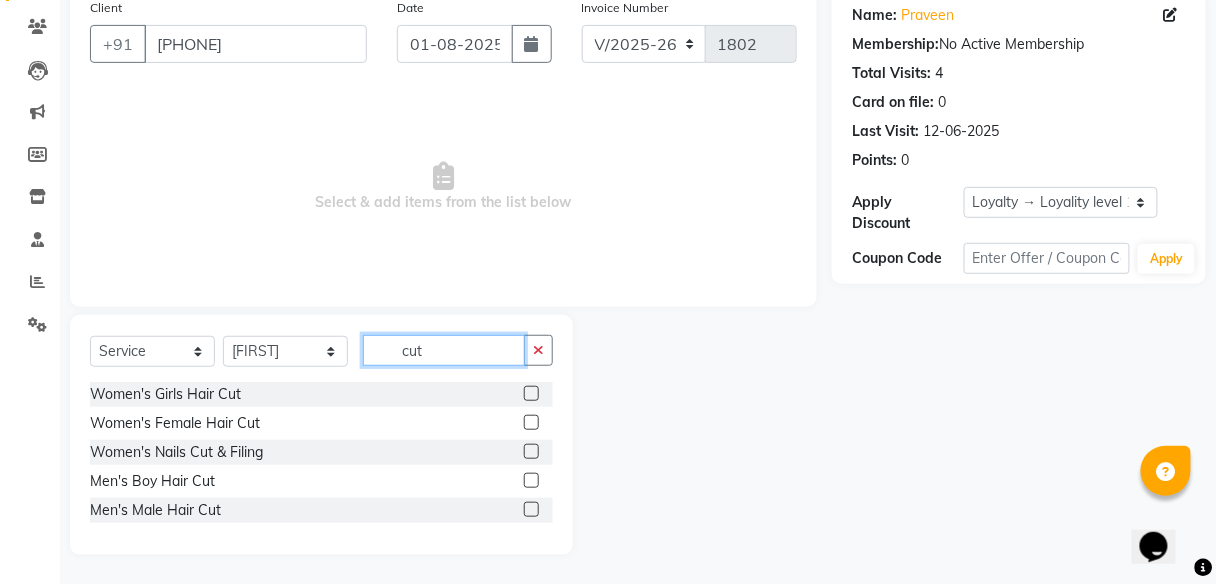 type on "cut" 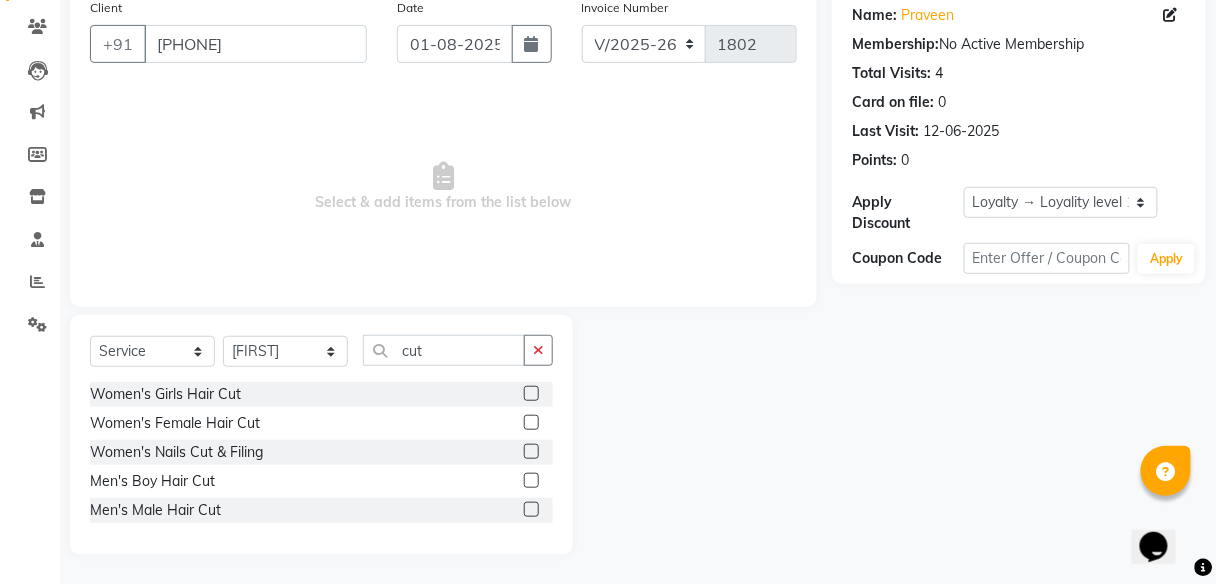 click 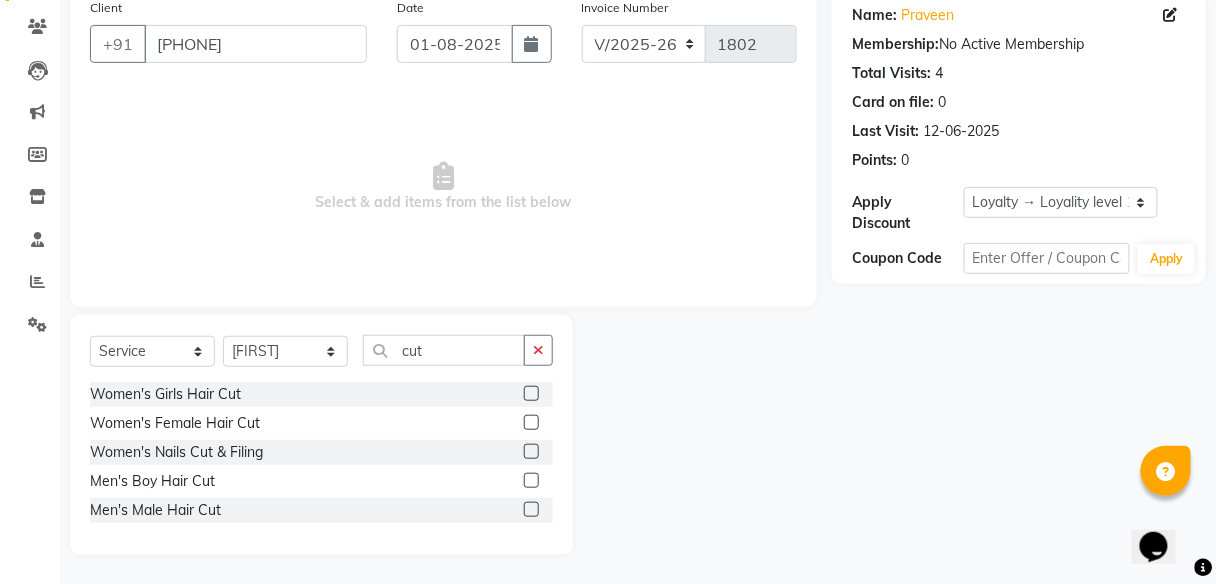 click 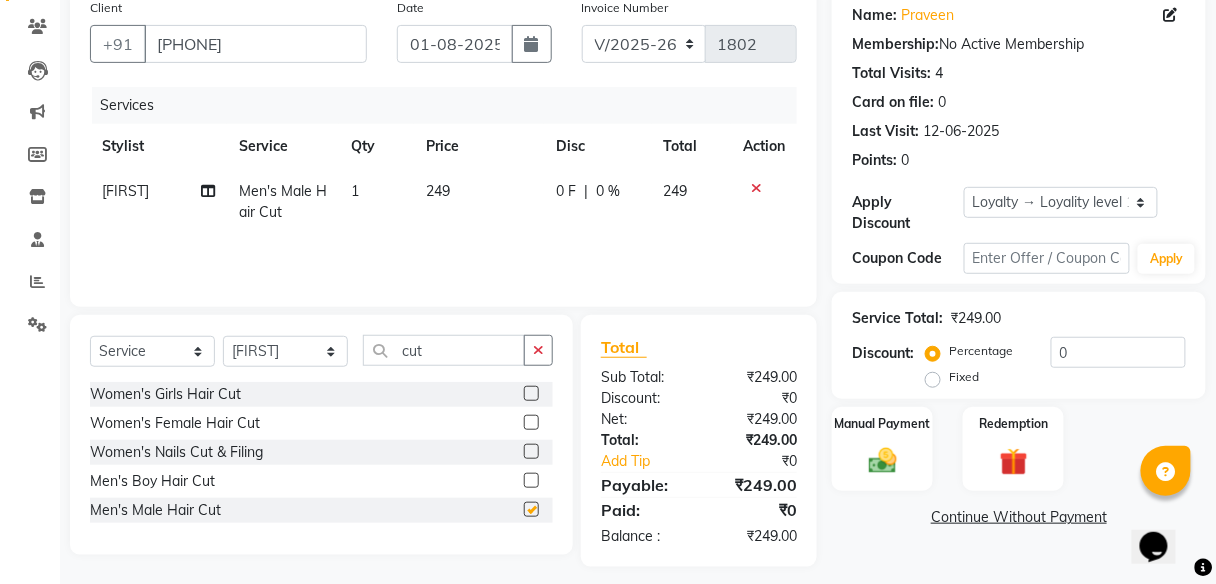 checkbox on "false" 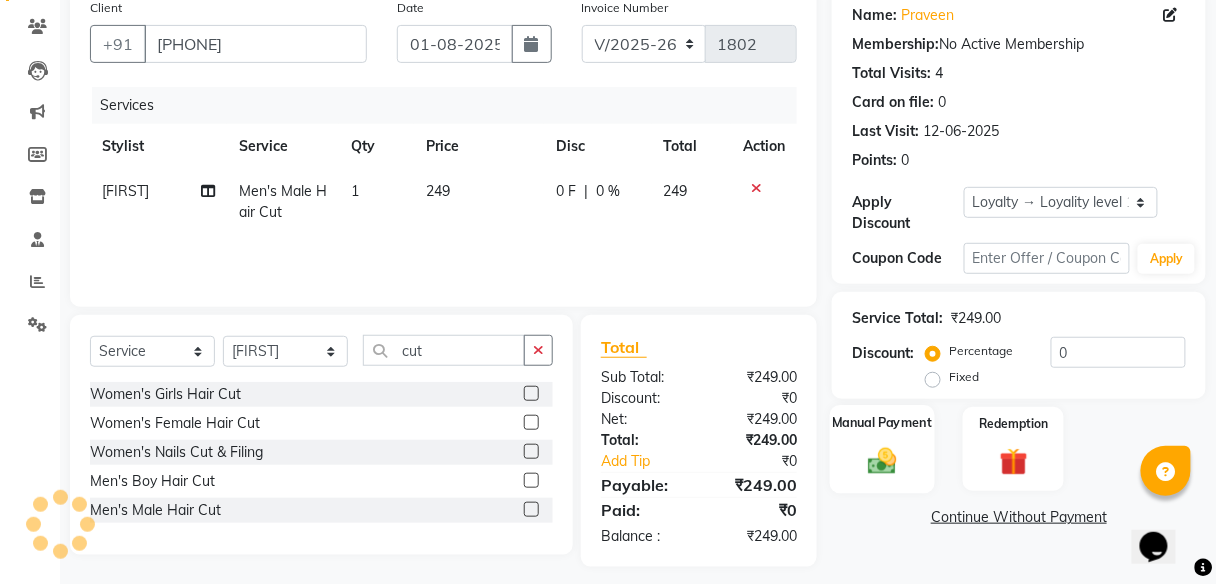 click on "Manual Payment" 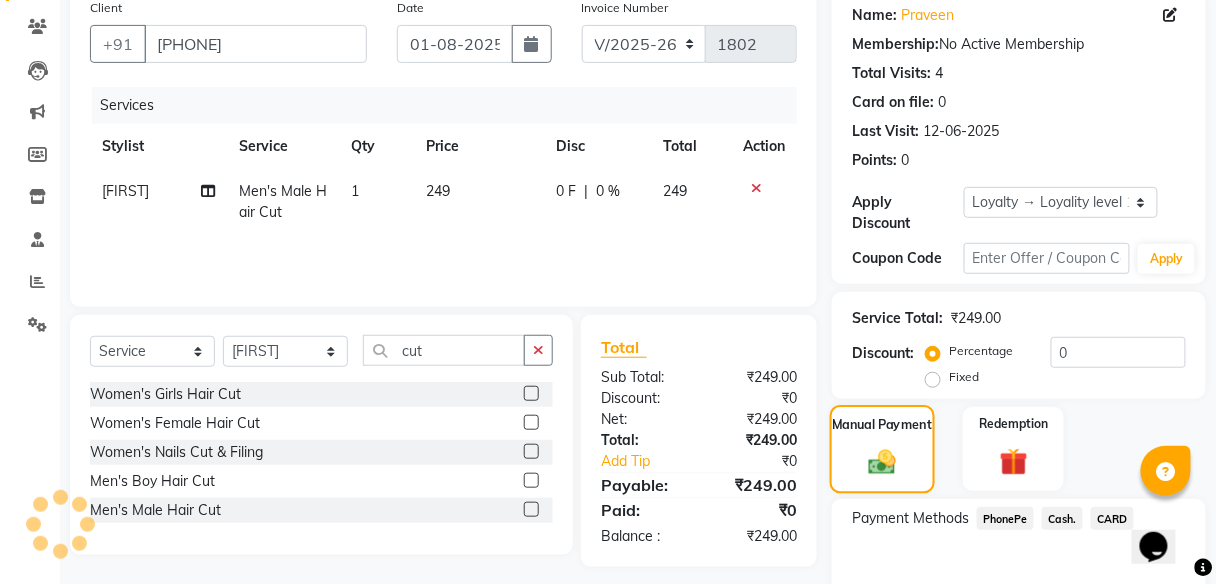 scroll, scrollTop: 267, scrollLeft: 0, axis: vertical 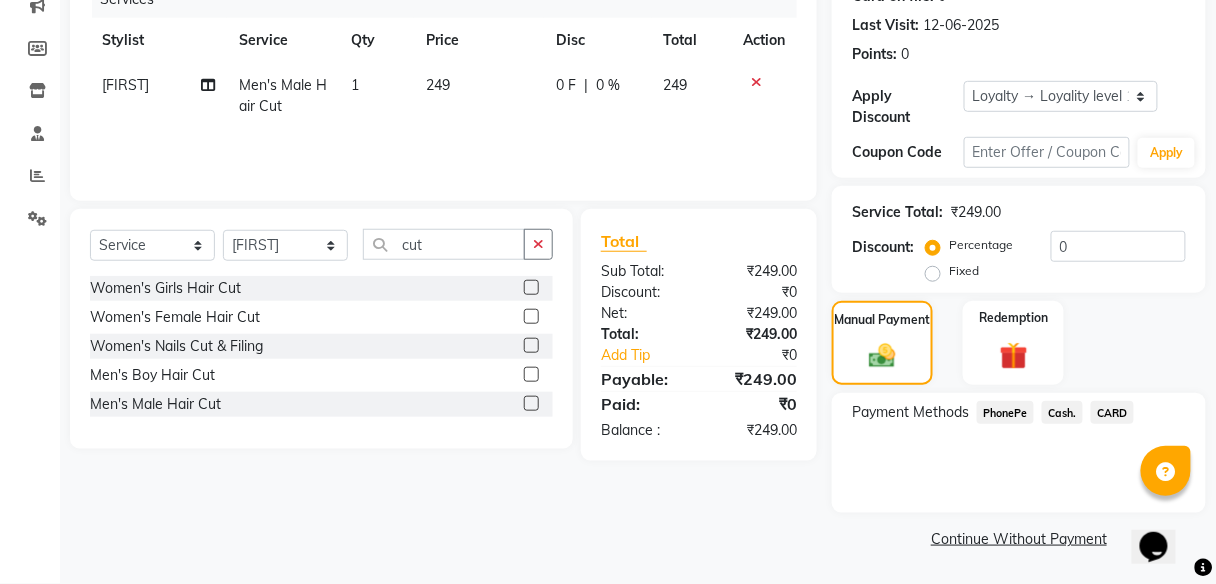 click on "PhonePe" 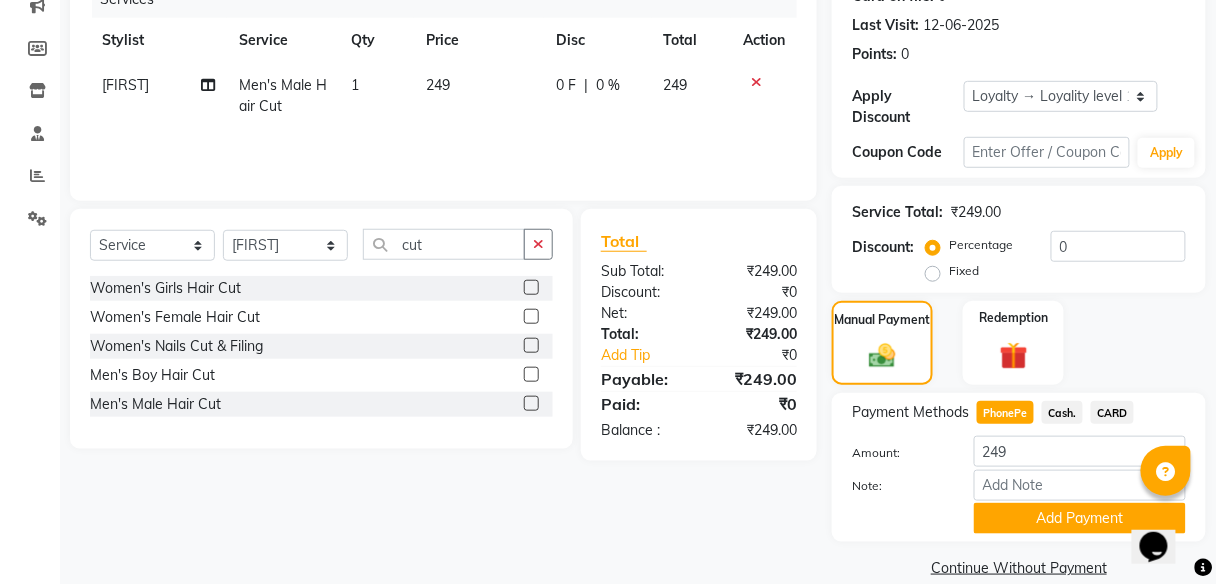 scroll, scrollTop: 295, scrollLeft: 0, axis: vertical 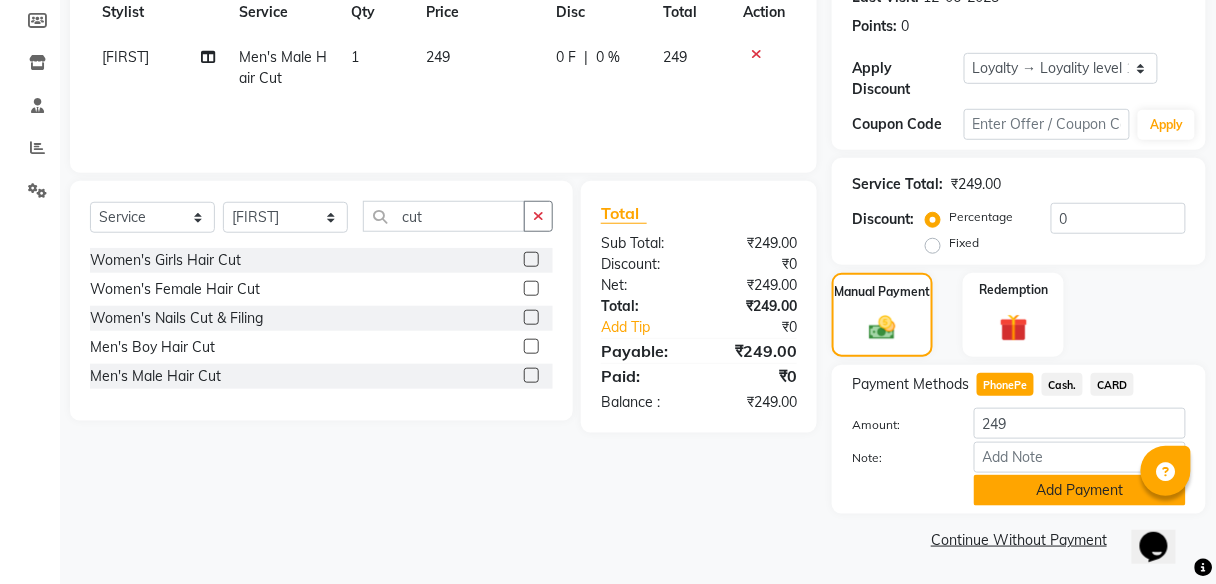 click on "Add Payment" 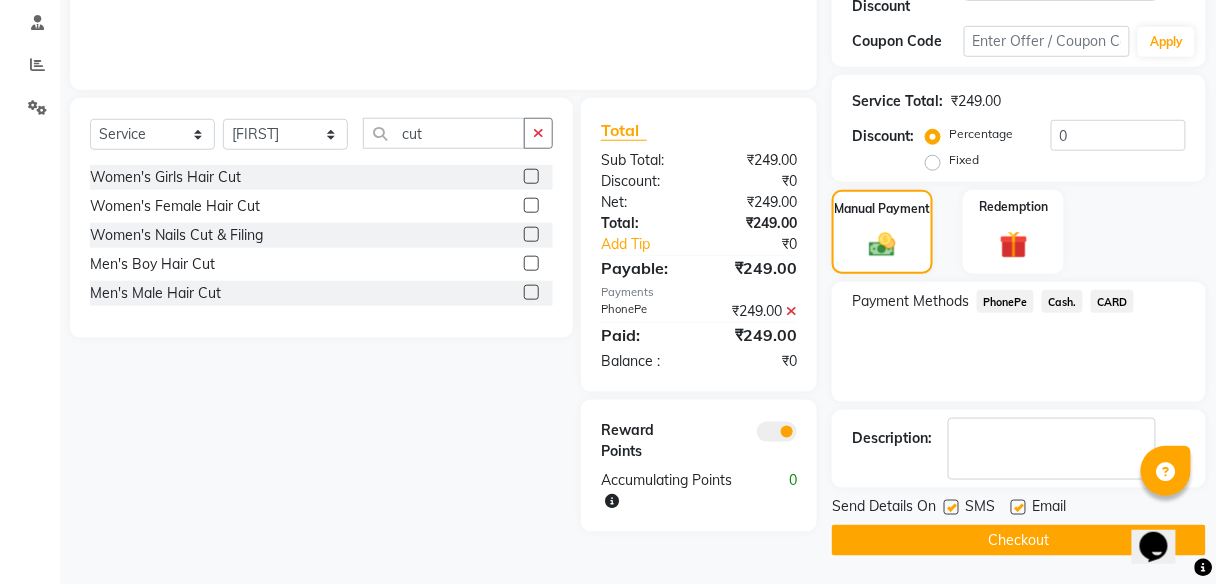scroll, scrollTop: 378, scrollLeft: 0, axis: vertical 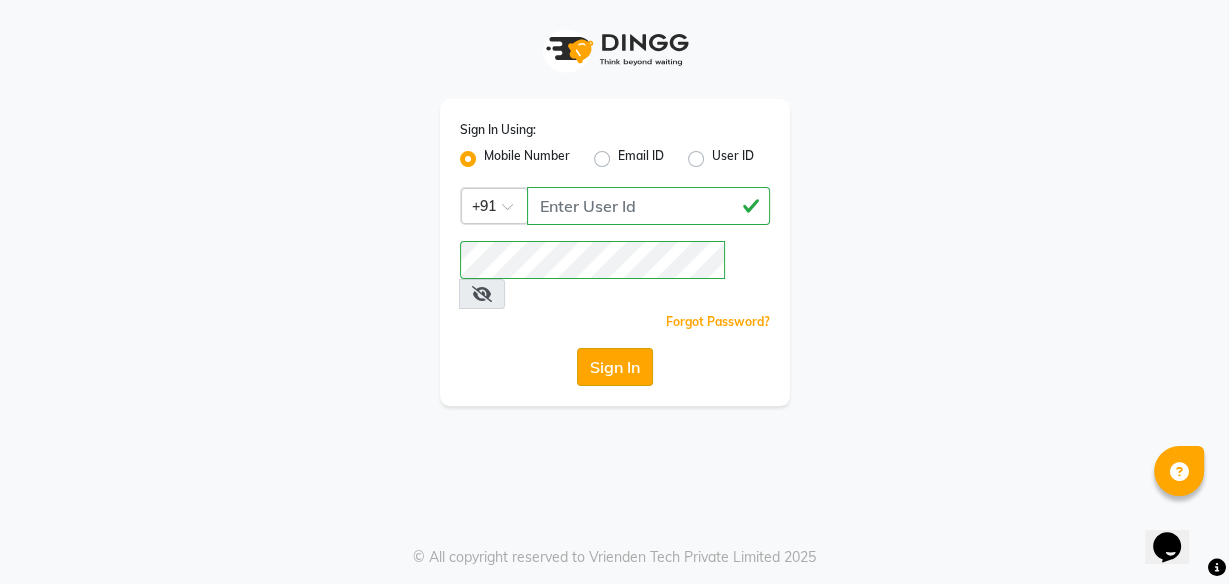 click on "Sign In" 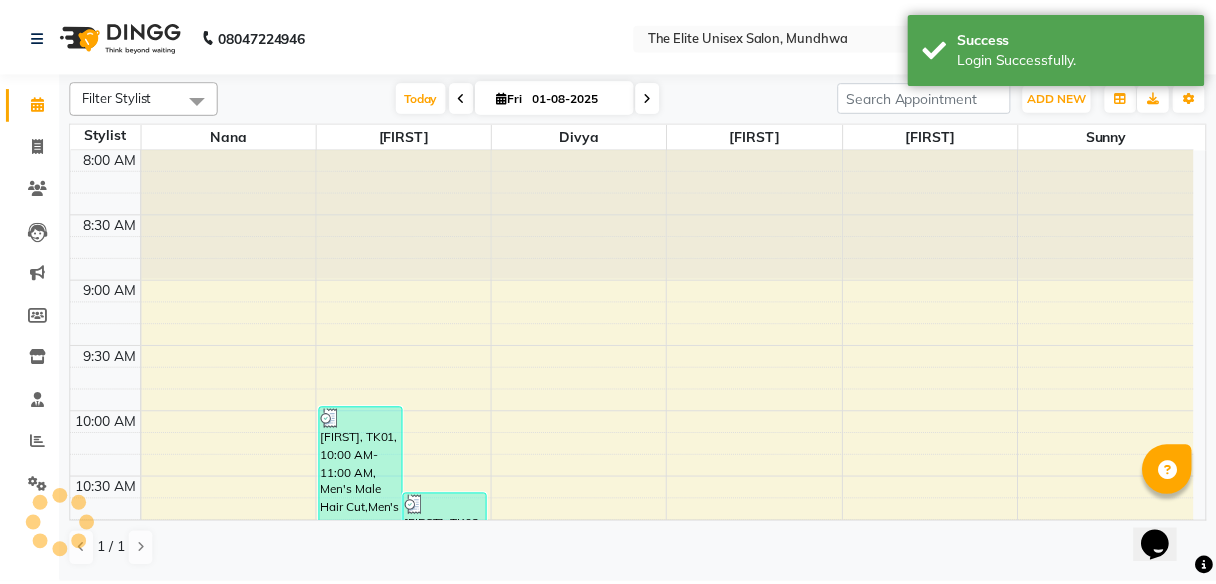 scroll, scrollTop: 0, scrollLeft: 0, axis: both 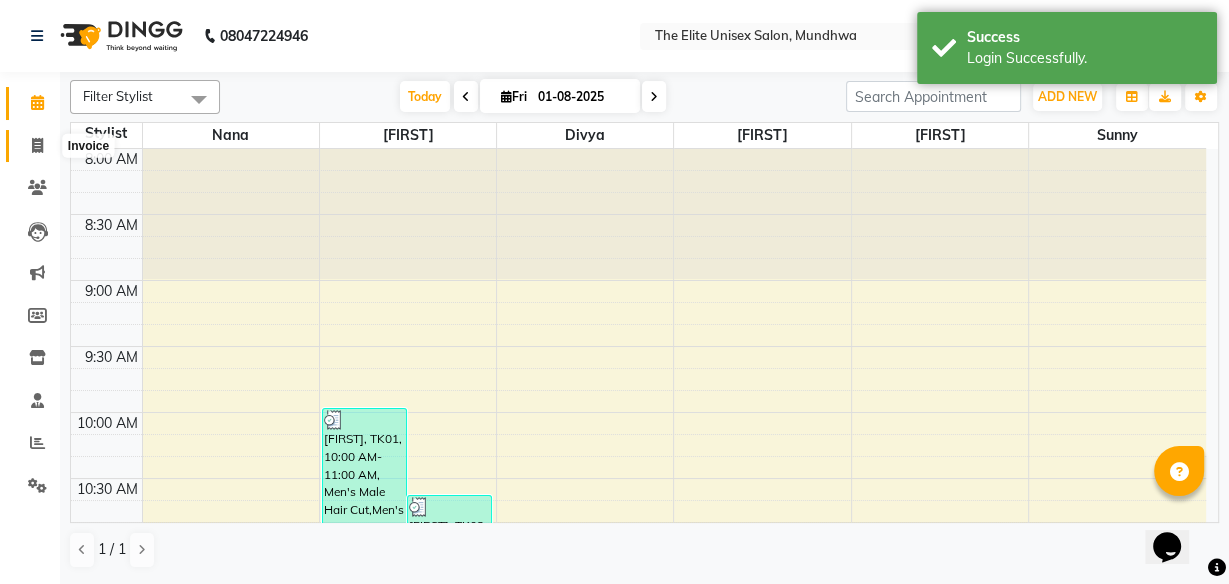 click 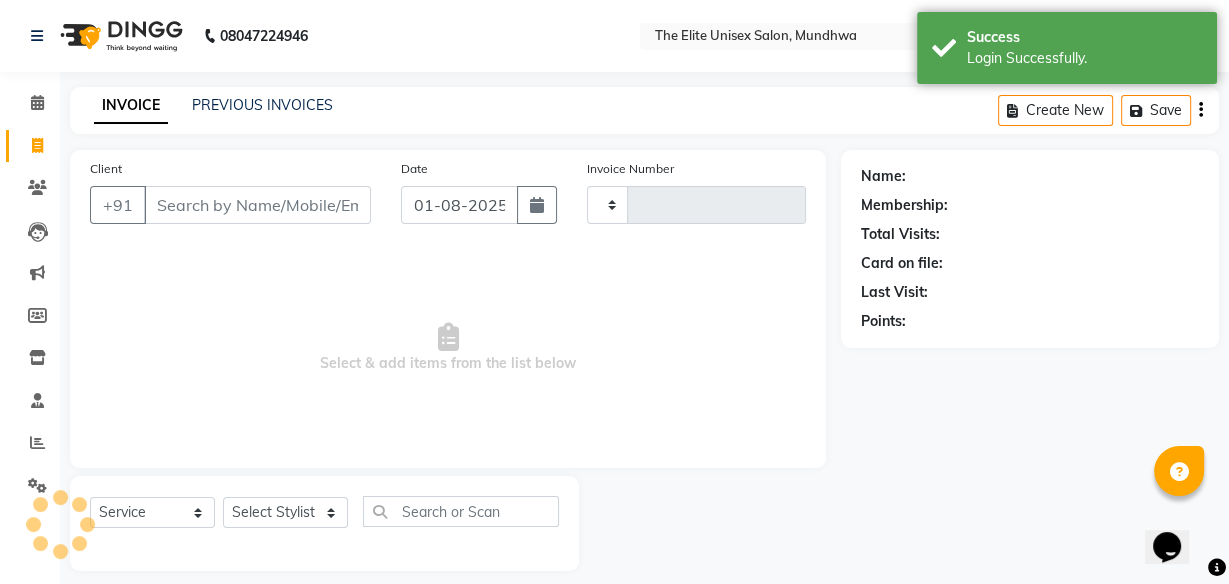 type on "1800" 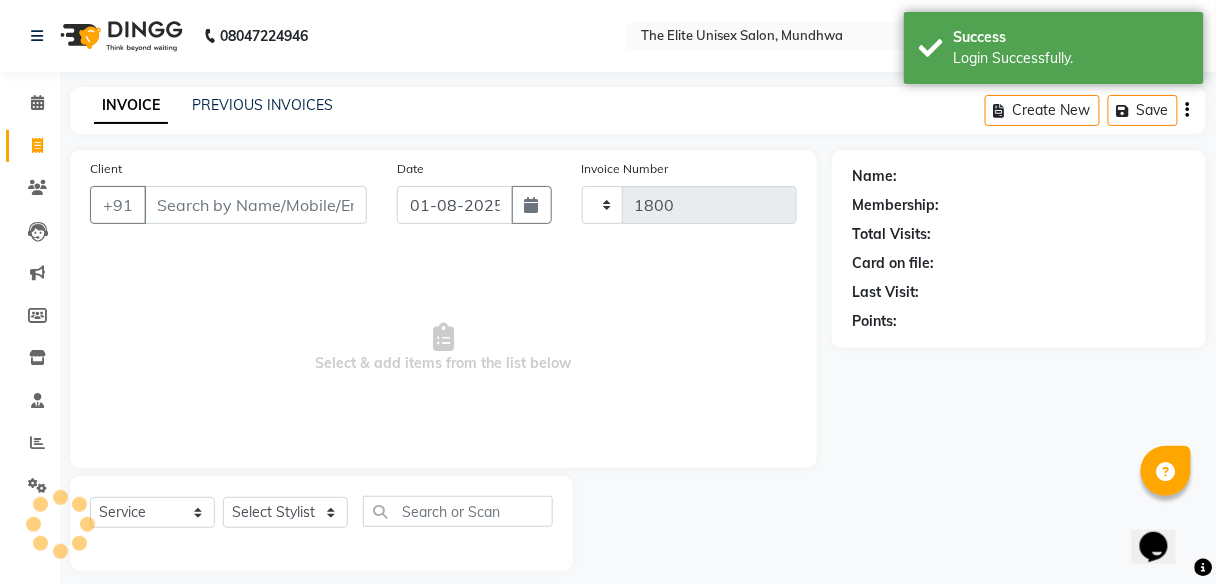 select on "7086" 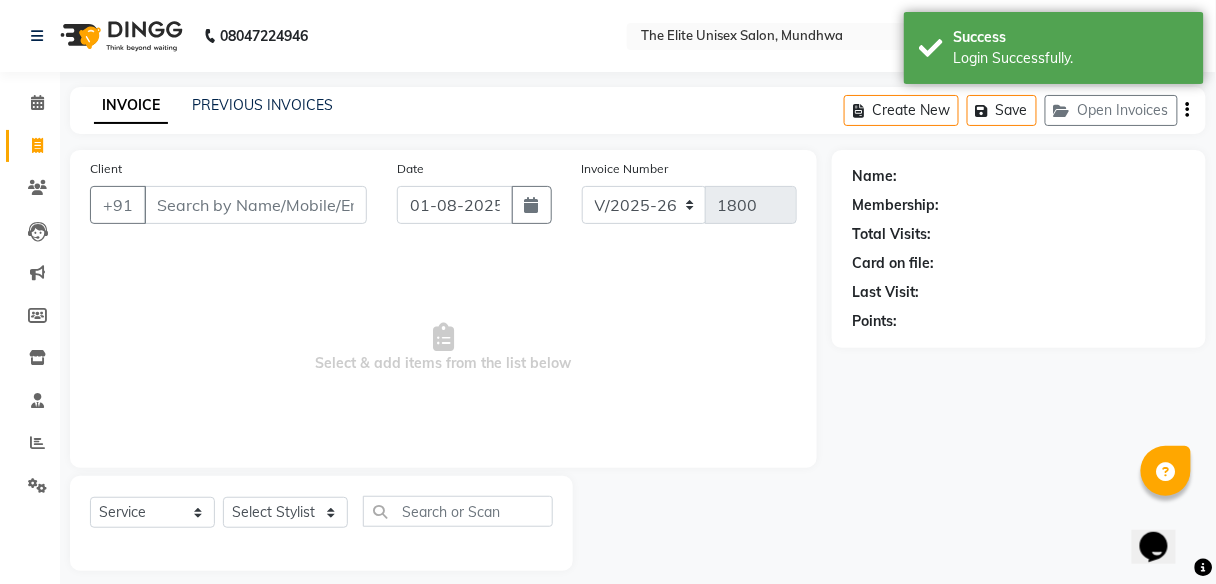 click on "Client" at bounding box center (255, 205) 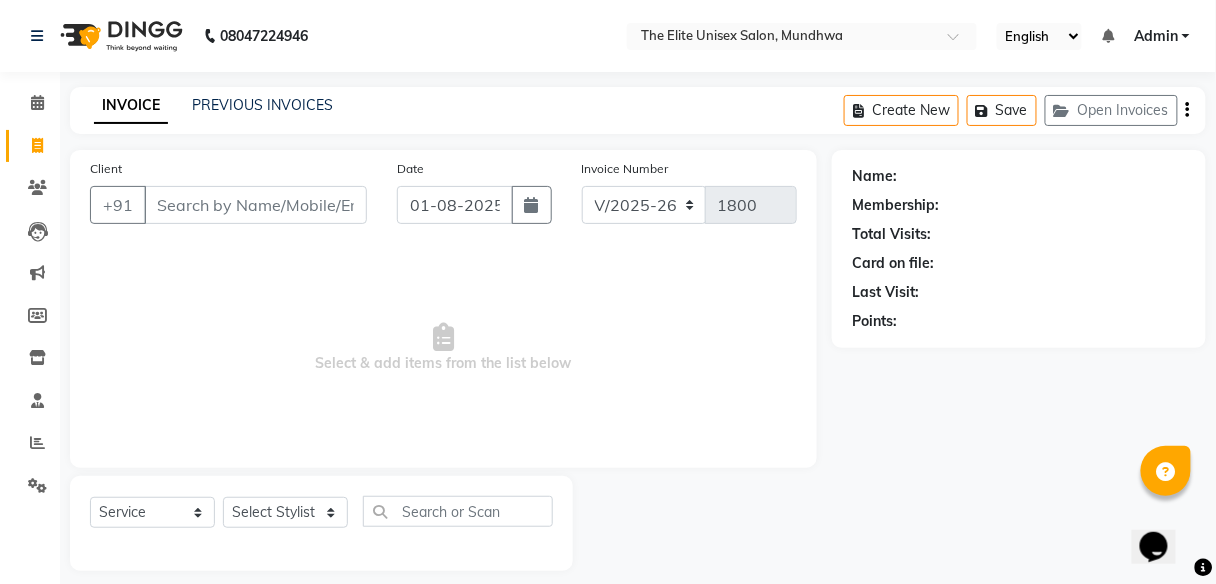 click on "Client" at bounding box center [255, 205] 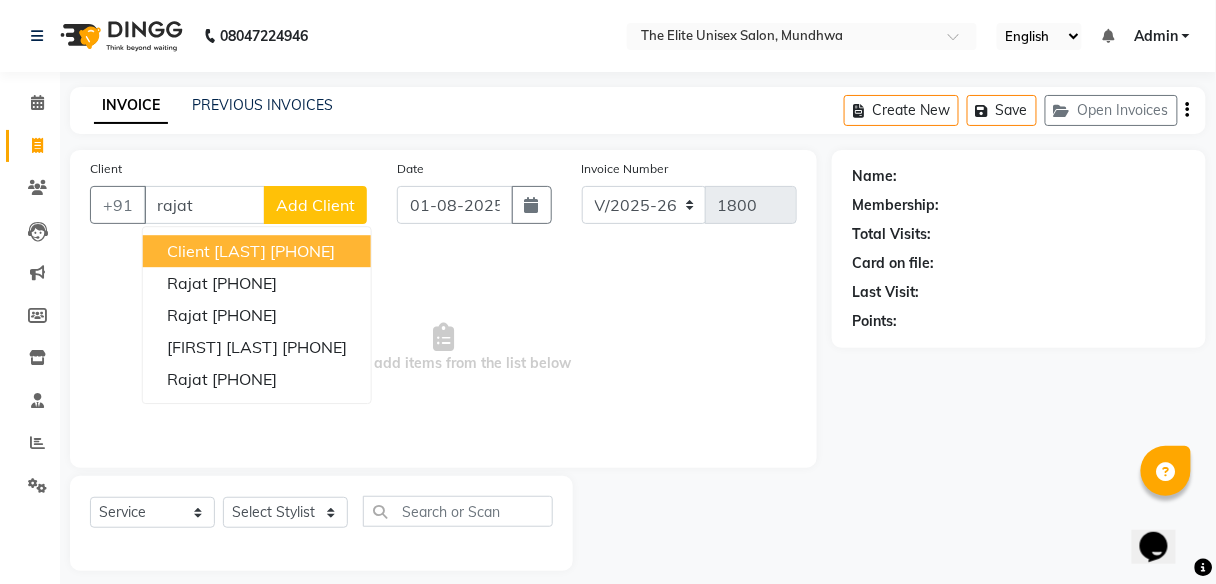 click on "7838532045" at bounding box center (302, 251) 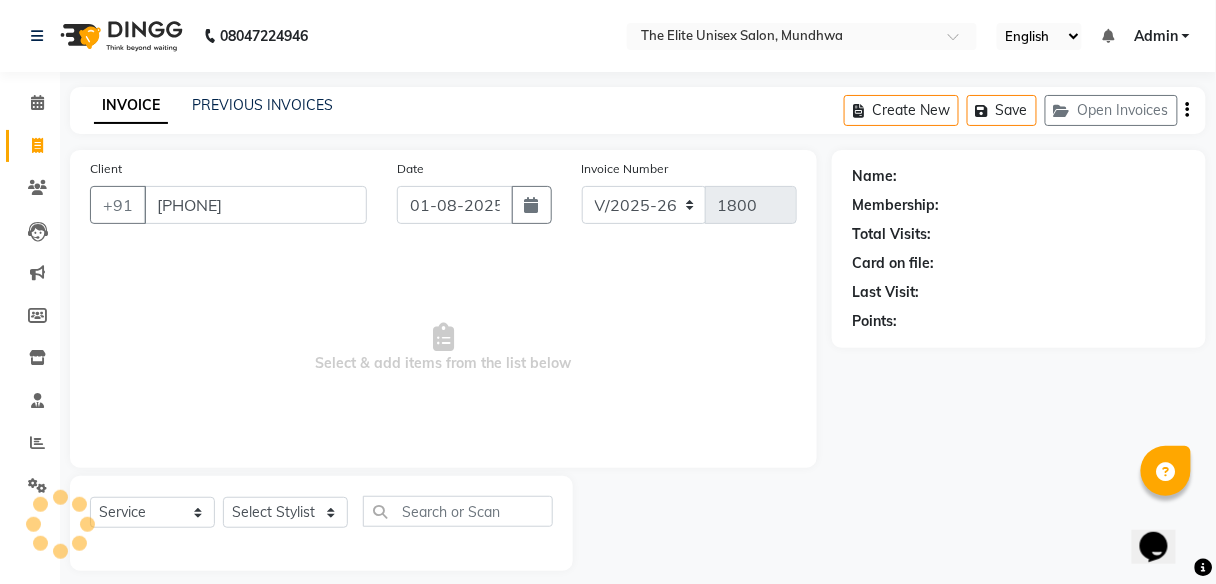 type on "7838532045" 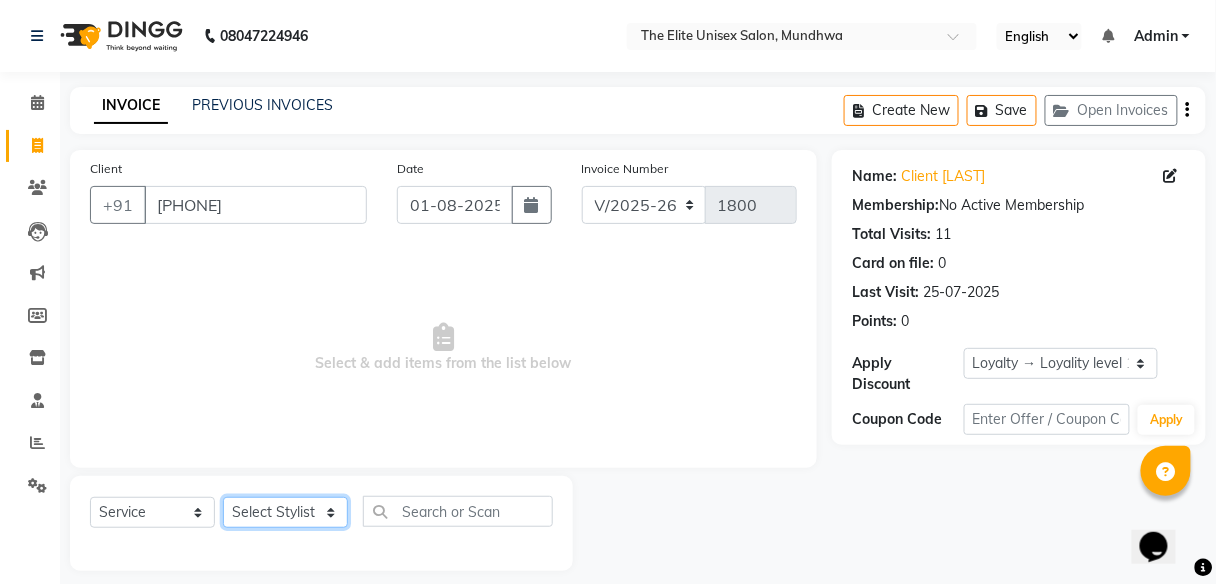click on "Select Stylist [FIRST] [LAST] [LAST] [LAST] [LAST] [LAST]" 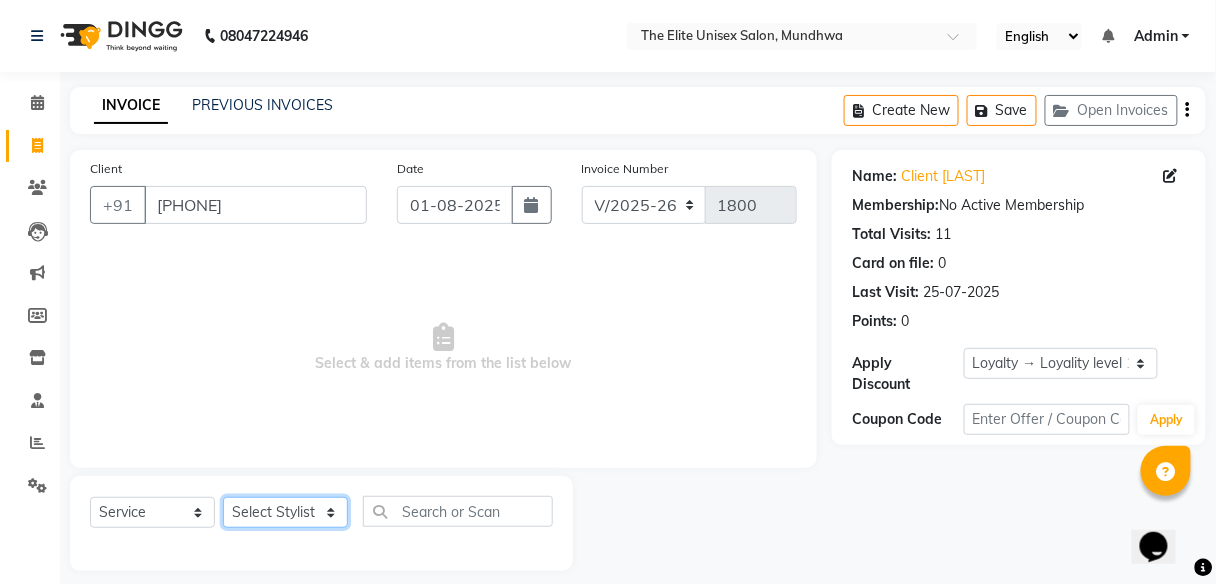 select on "59551" 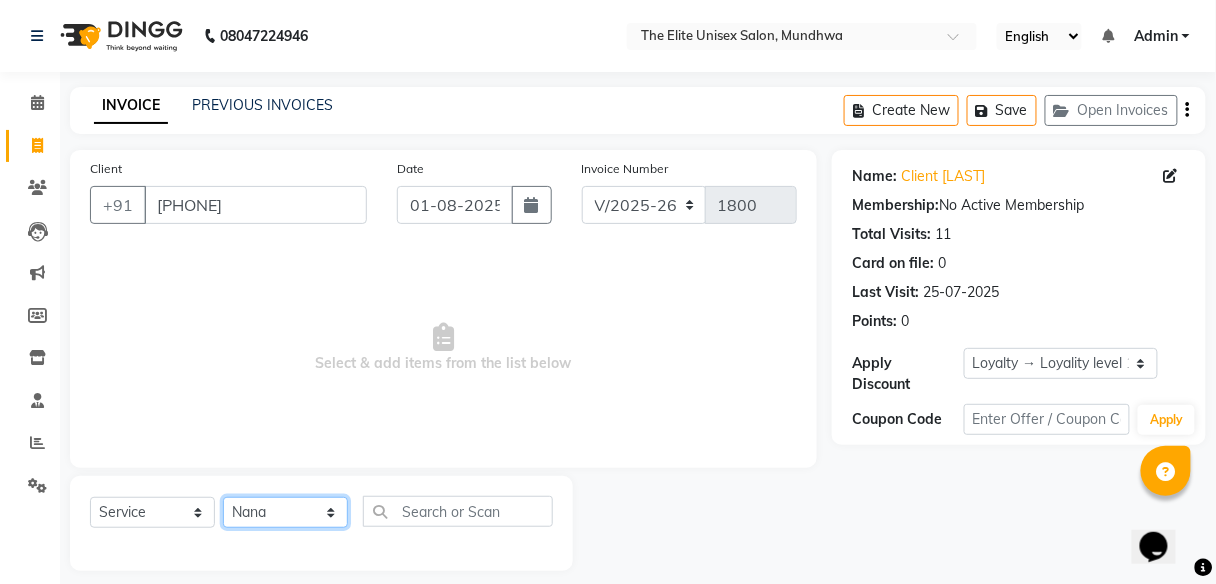 click on "Select Stylist [FIRST] [LAST] [LAST] [LAST] [LAST] [LAST]" 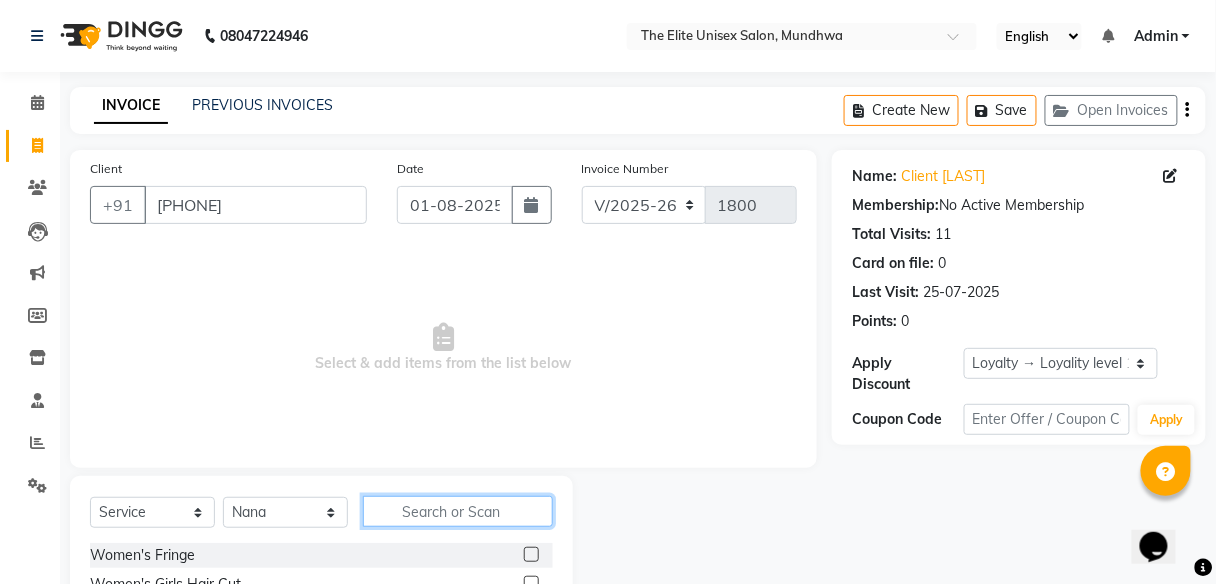 click 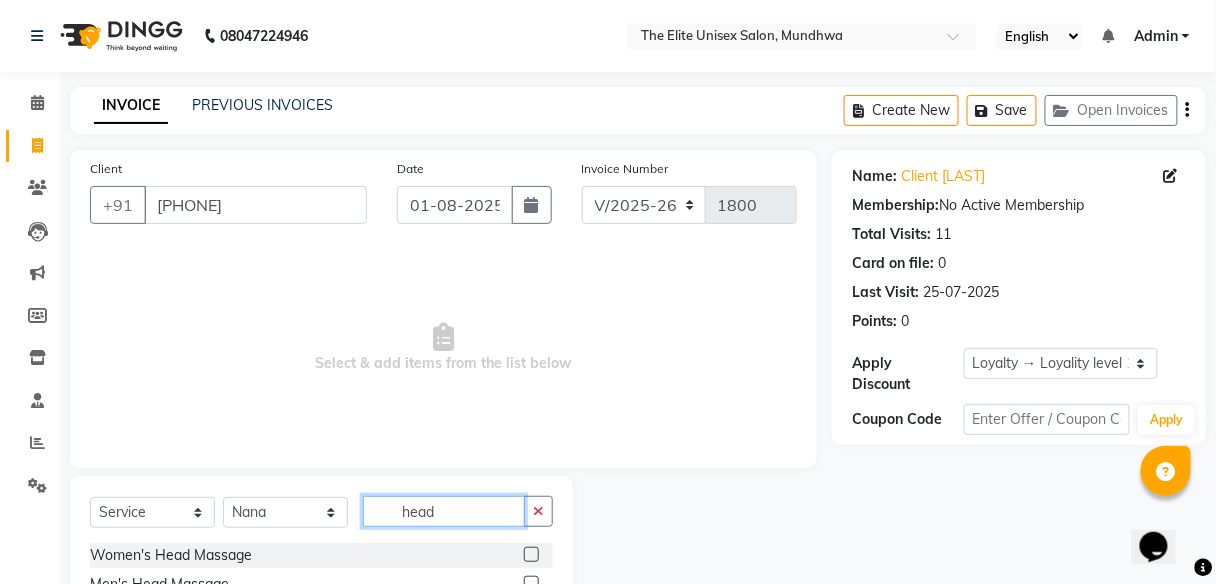 scroll, scrollTop: 74, scrollLeft: 0, axis: vertical 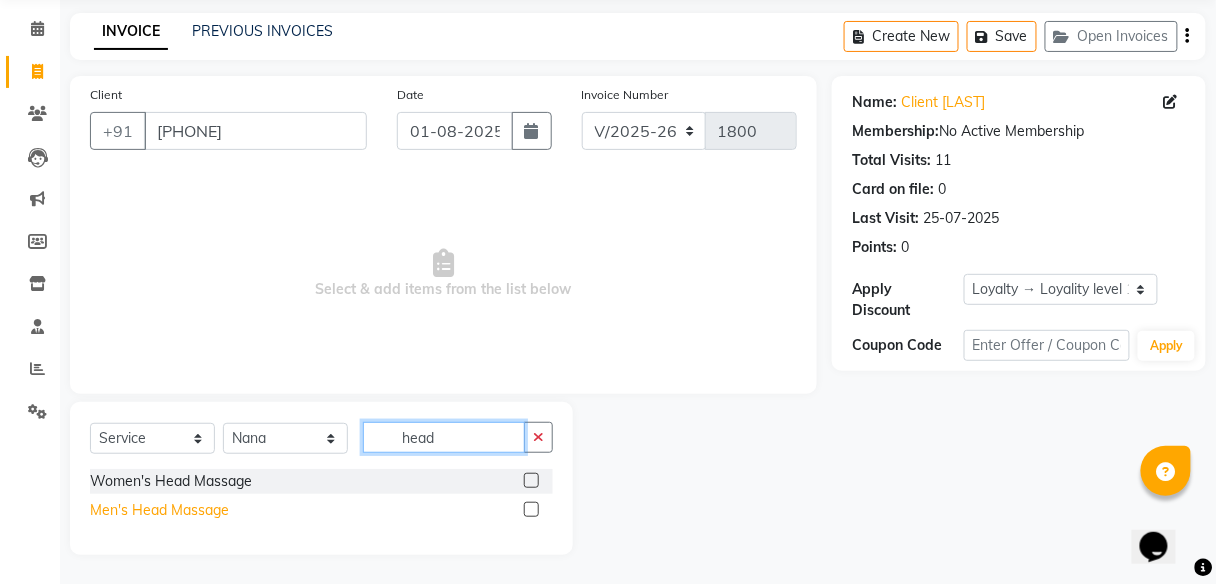 type on "head" 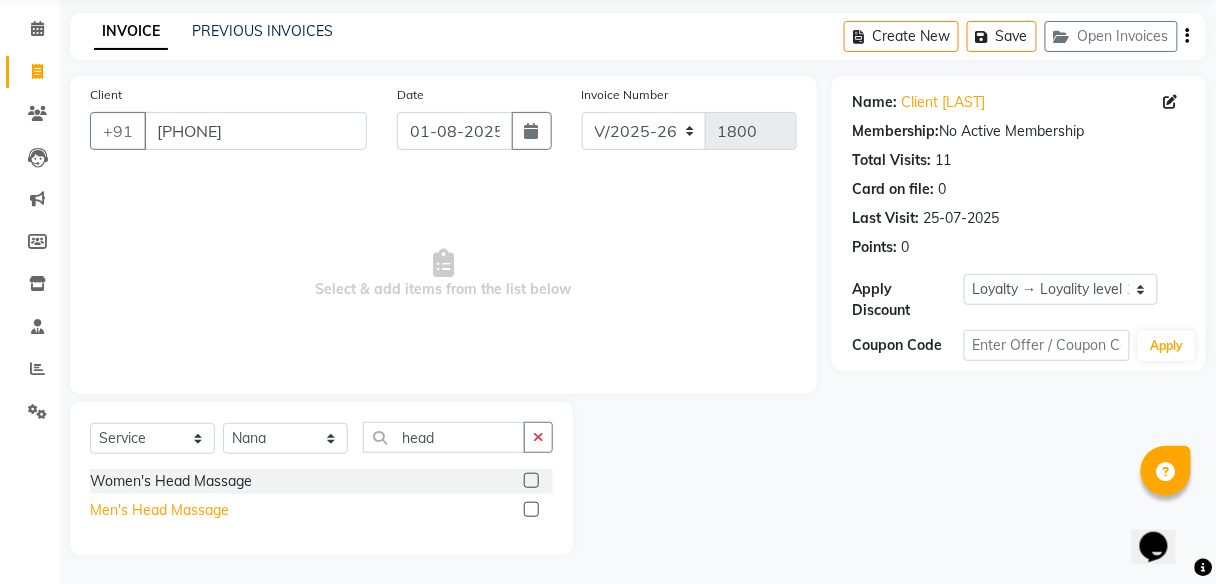 click on "Men's Head Massage" 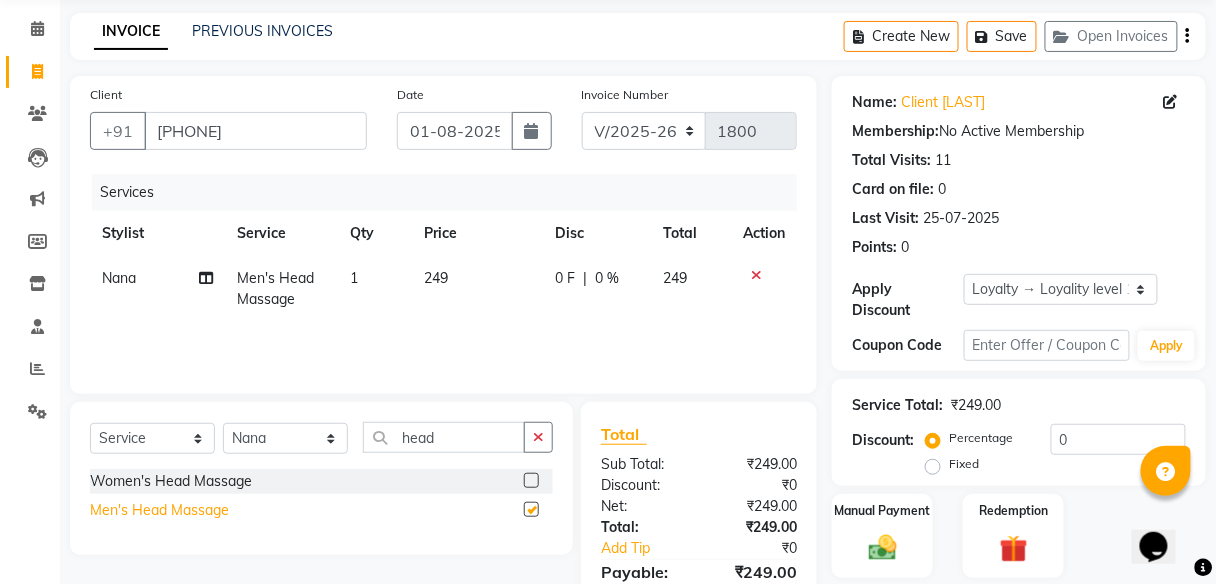 checkbox on "false" 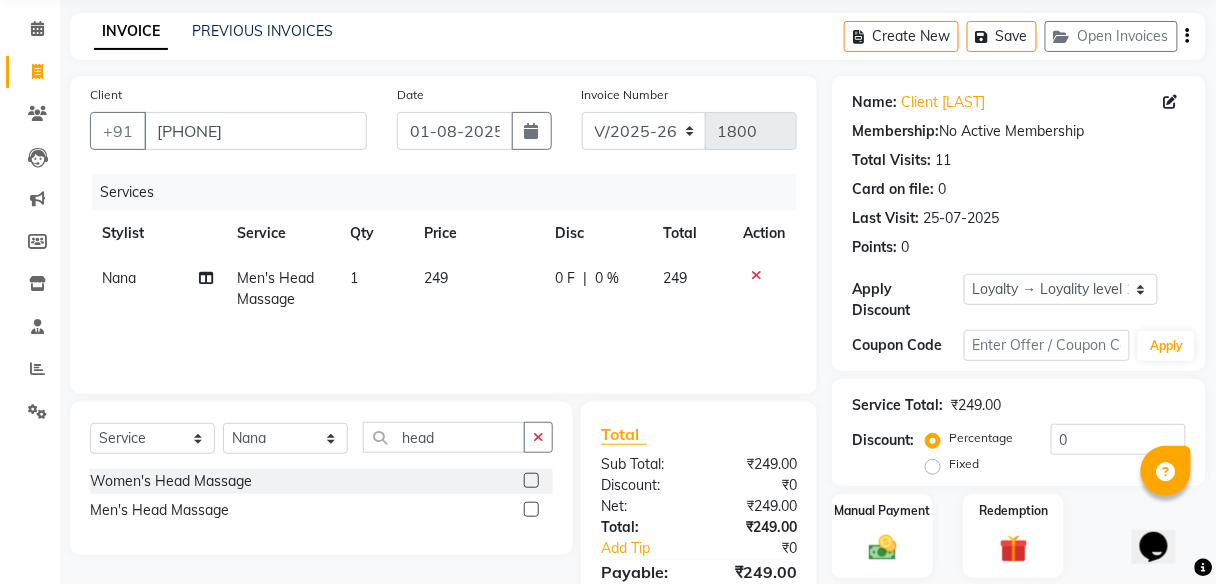 click on "0 F" 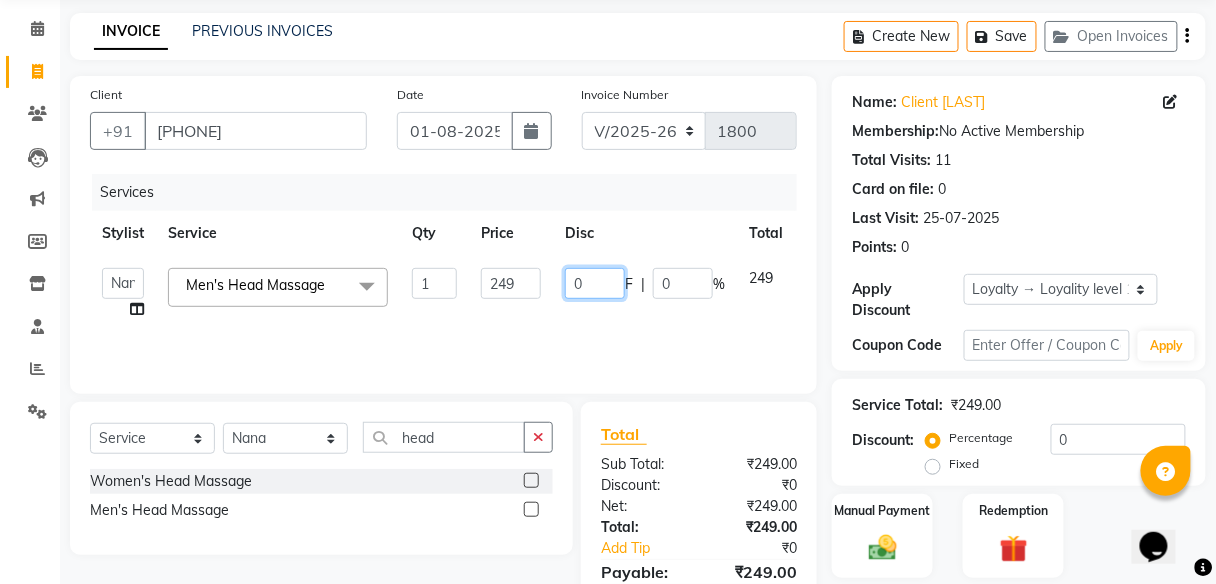 click on "0" 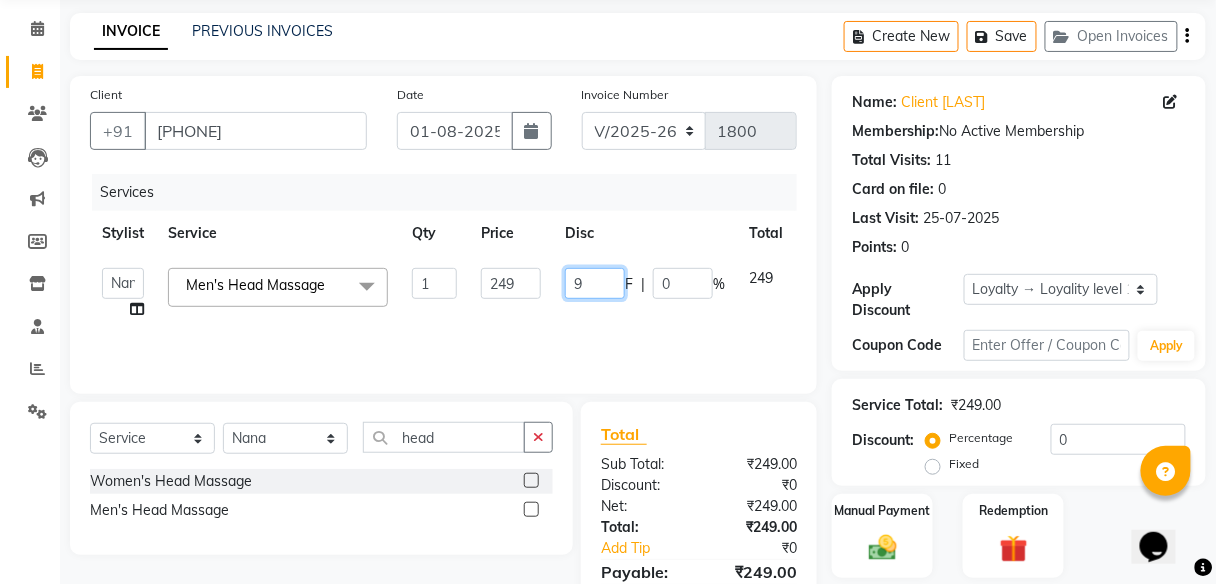 type on "99" 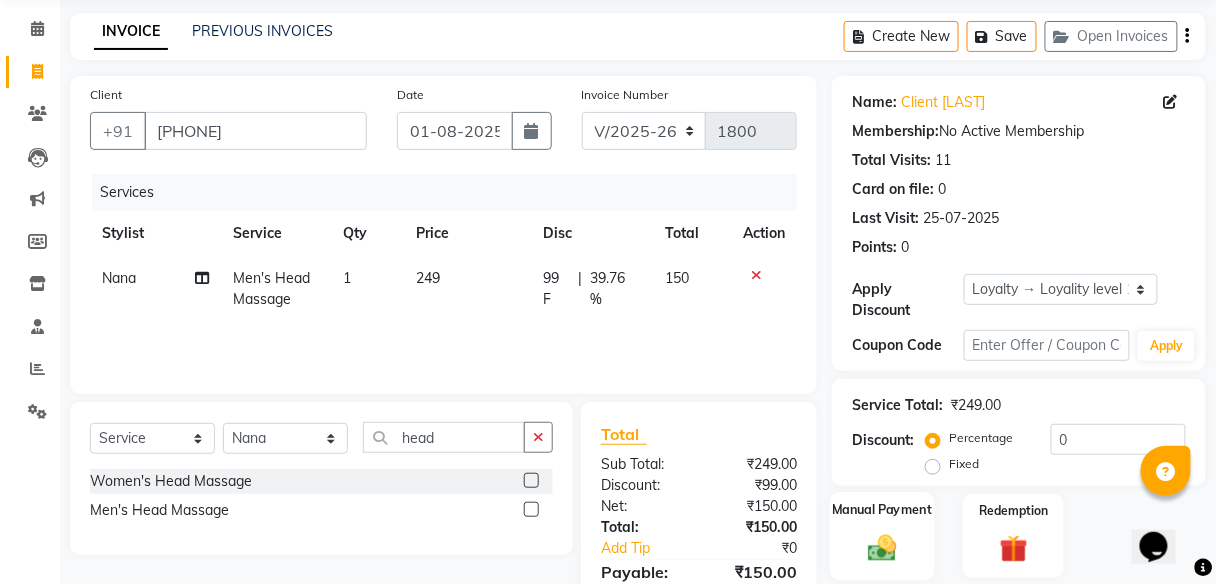 click 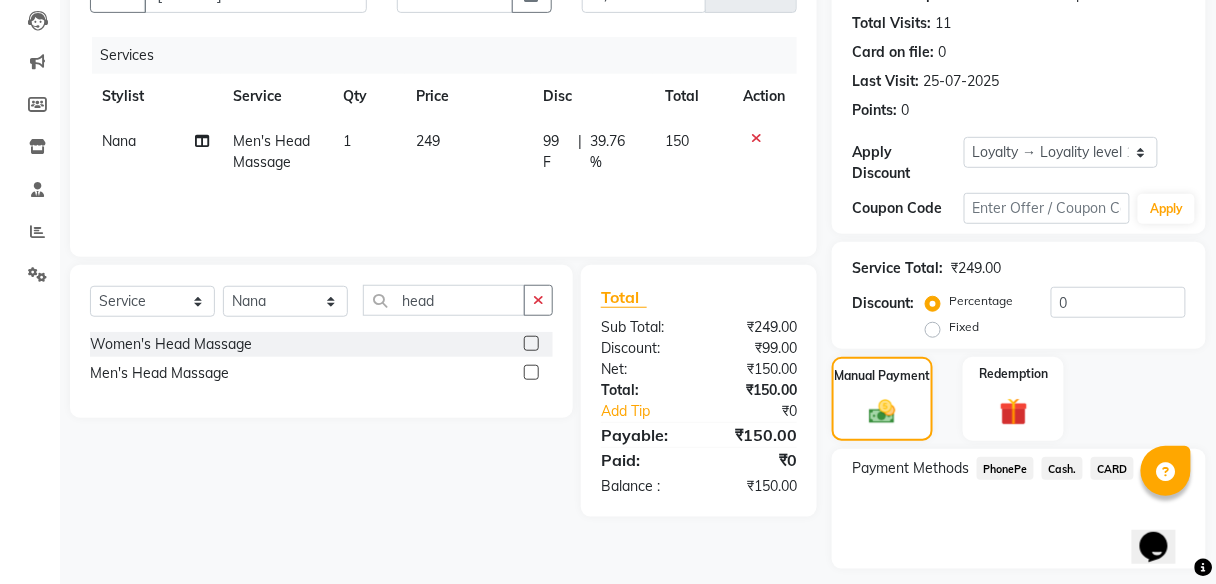 scroll, scrollTop: 218, scrollLeft: 0, axis: vertical 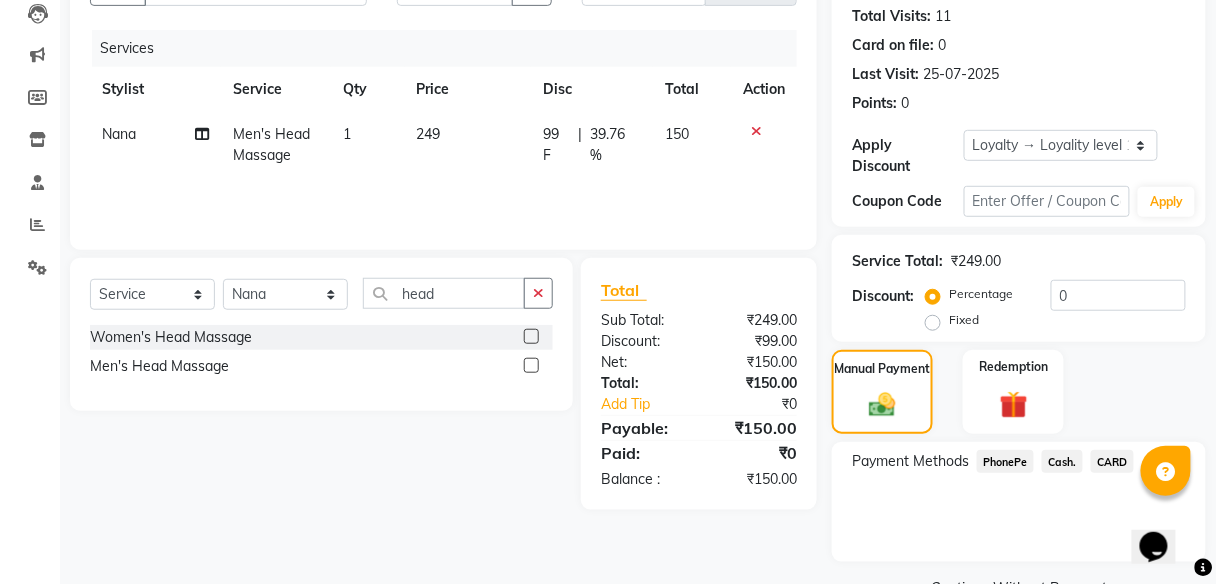 click on "PhonePe" 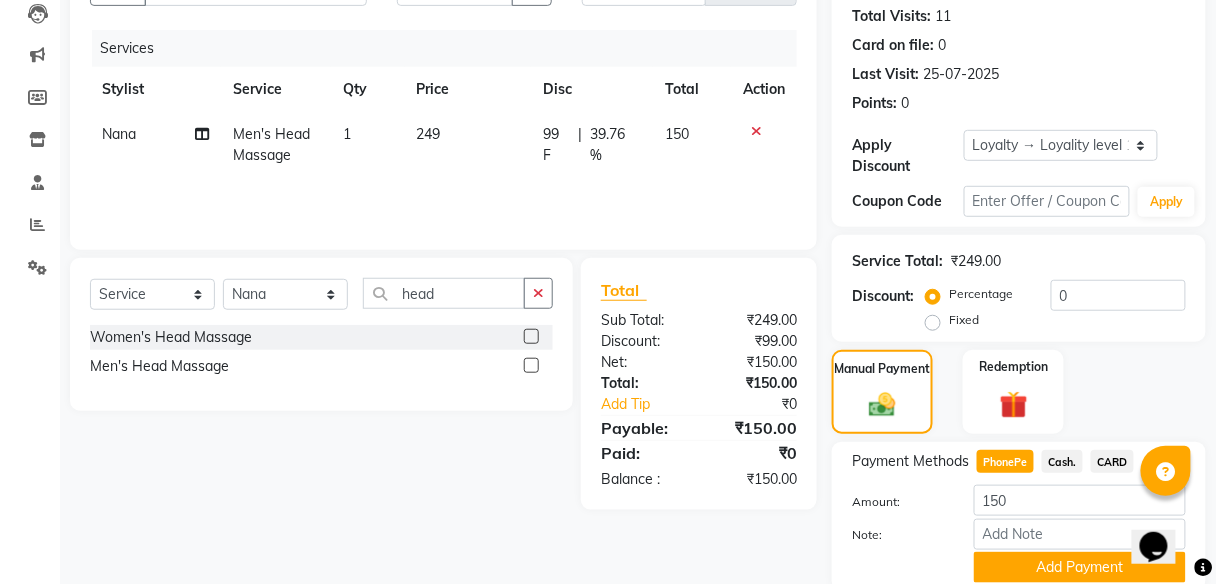 scroll, scrollTop: 295, scrollLeft: 0, axis: vertical 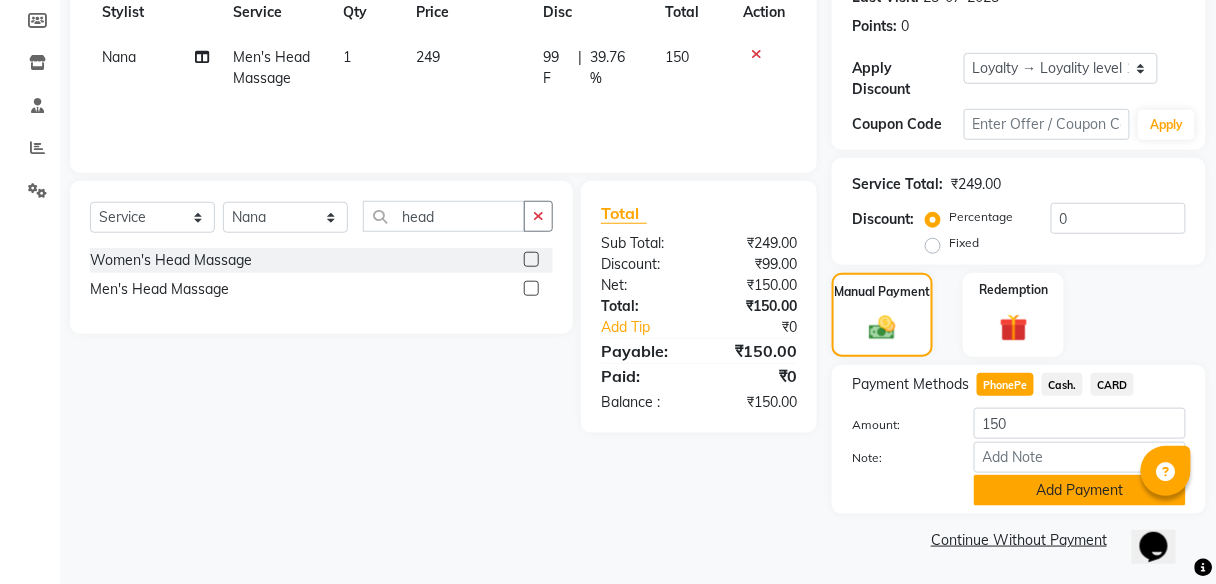 click on "Add Payment" 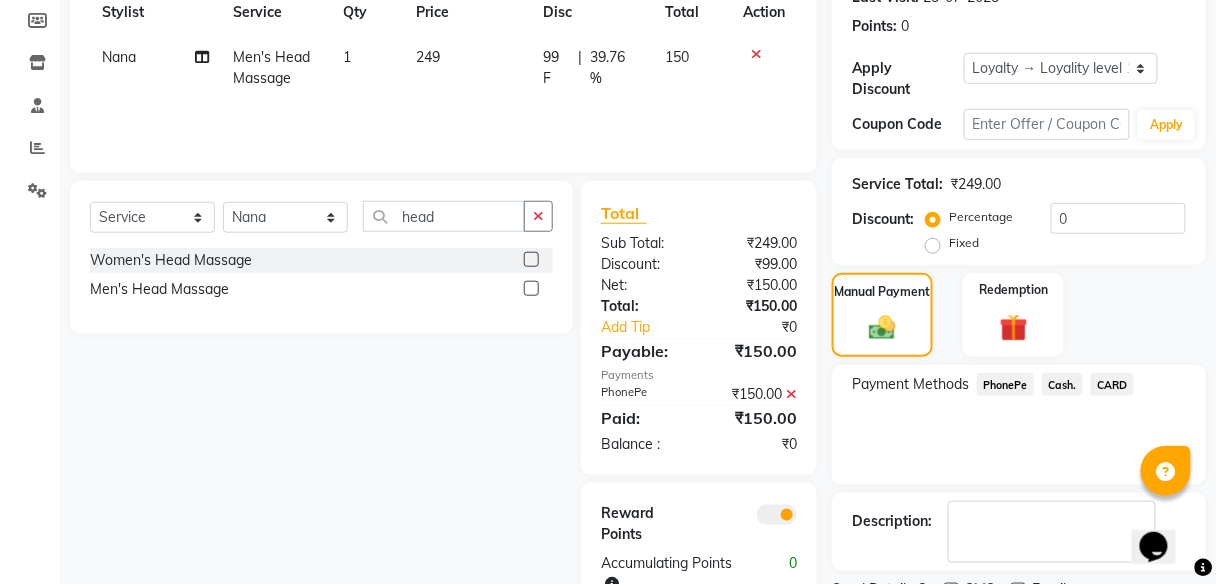 scroll, scrollTop: 349, scrollLeft: 0, axis: vertical 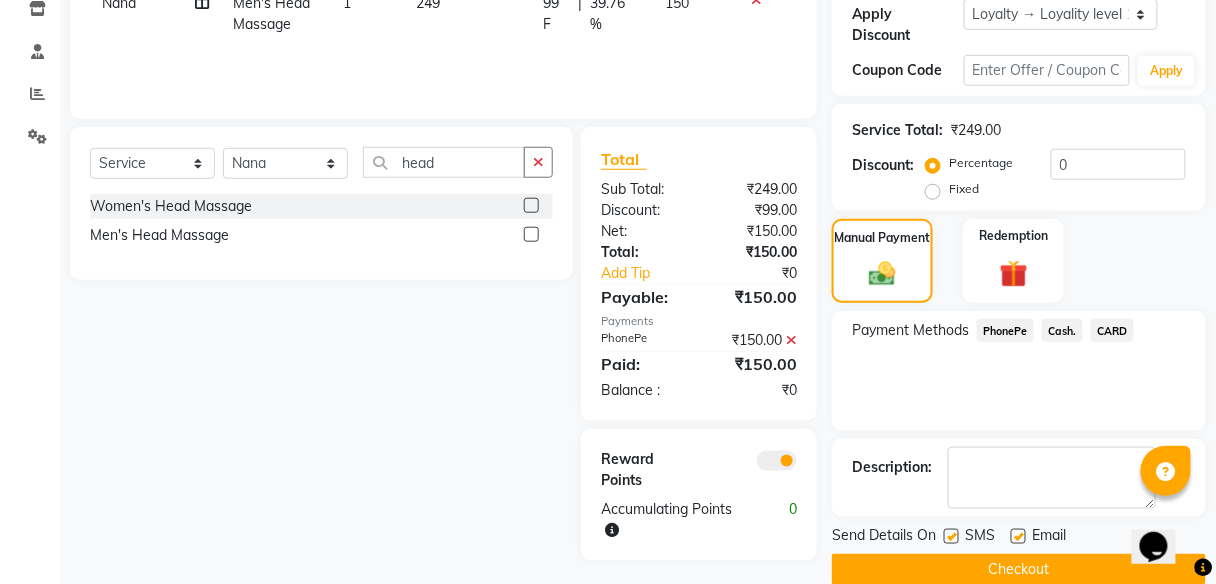 click on "Checkout" 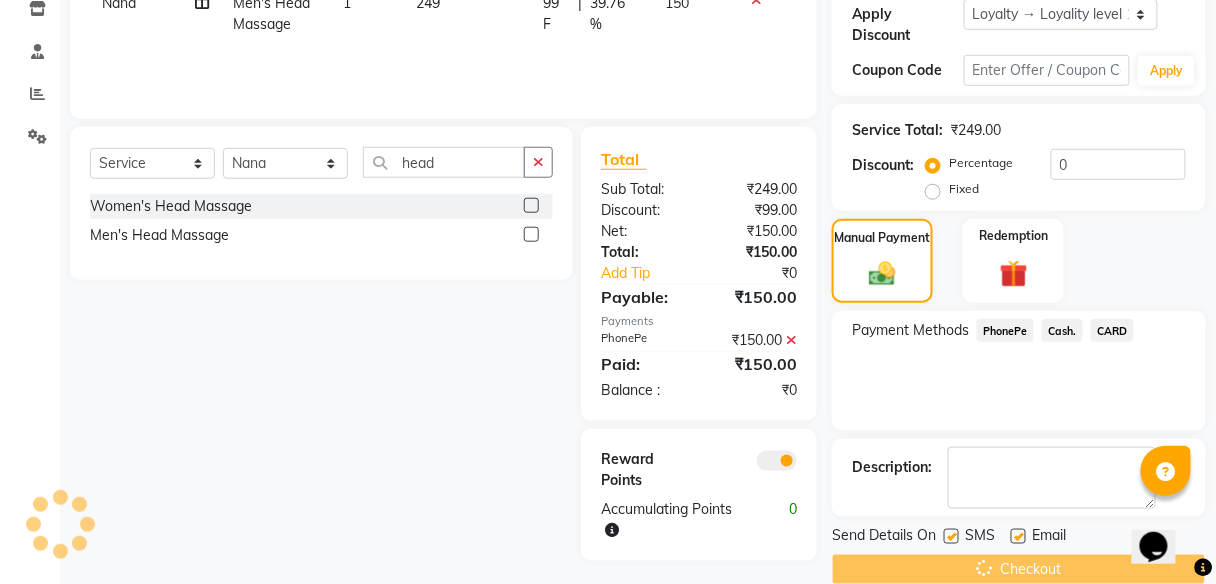 scroll, scrollTop: 378, scrollLeft: 0, axis: vertical 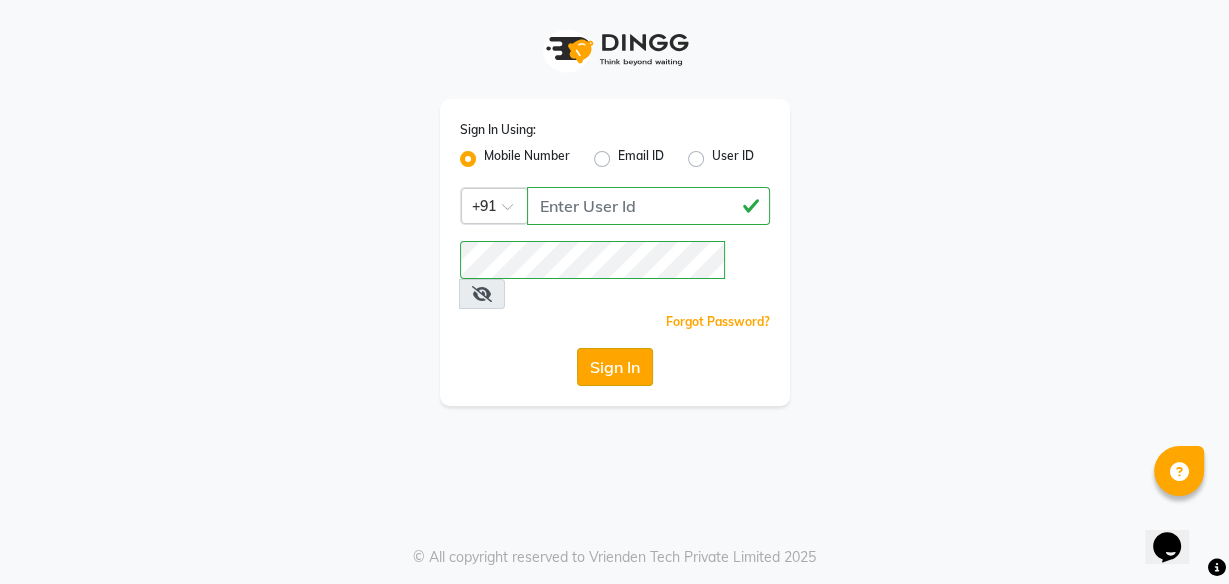 click on "Sign In" 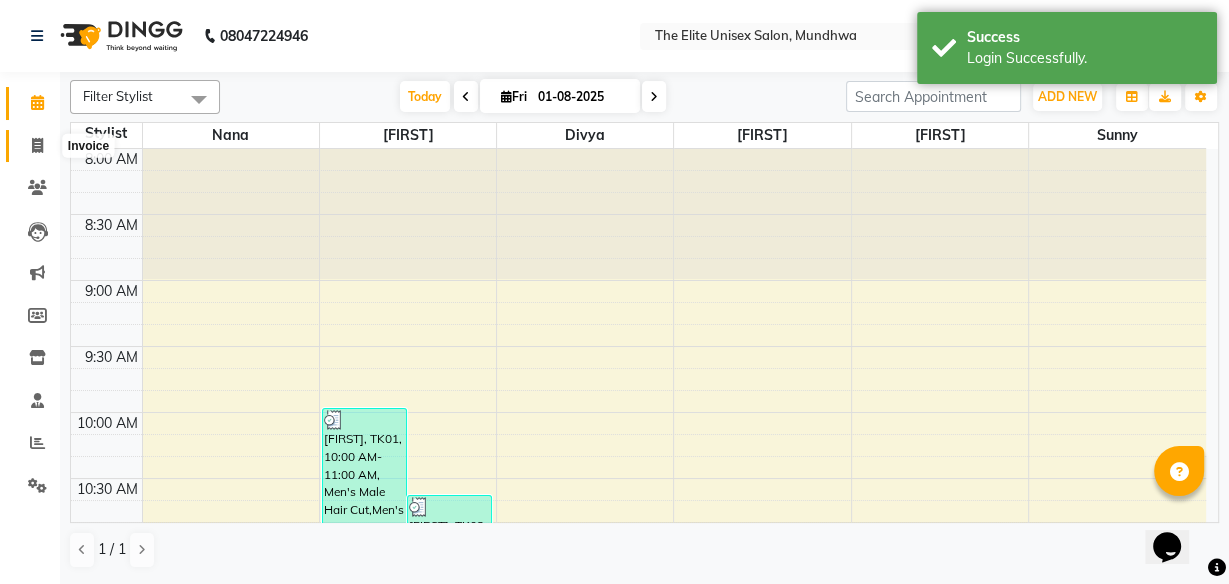 click 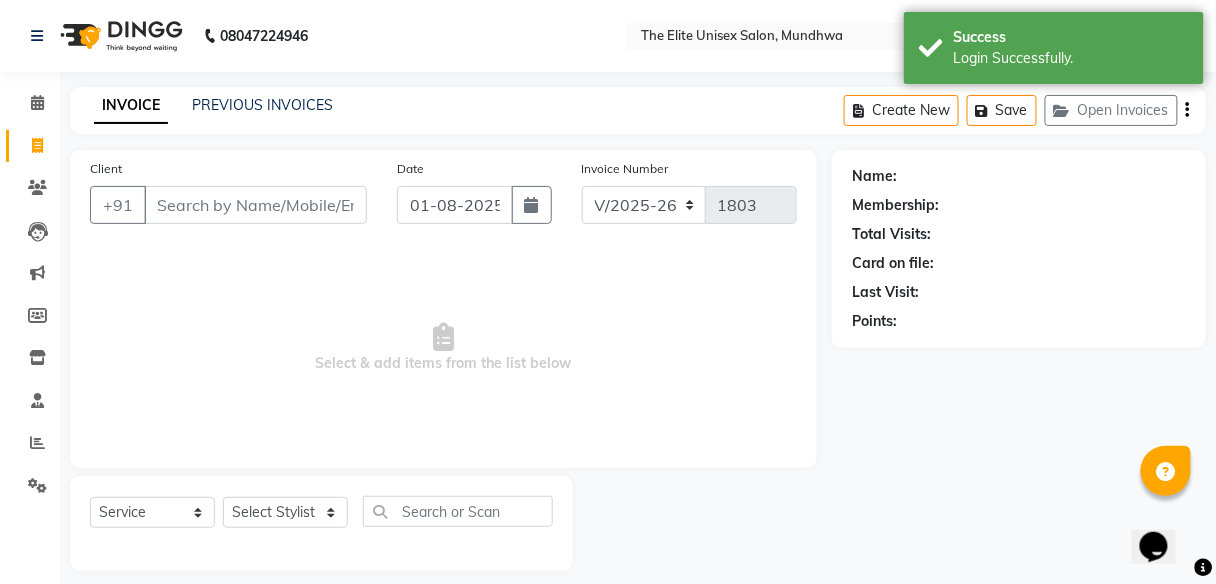 click on "Client" at bounding box center (255, 205) 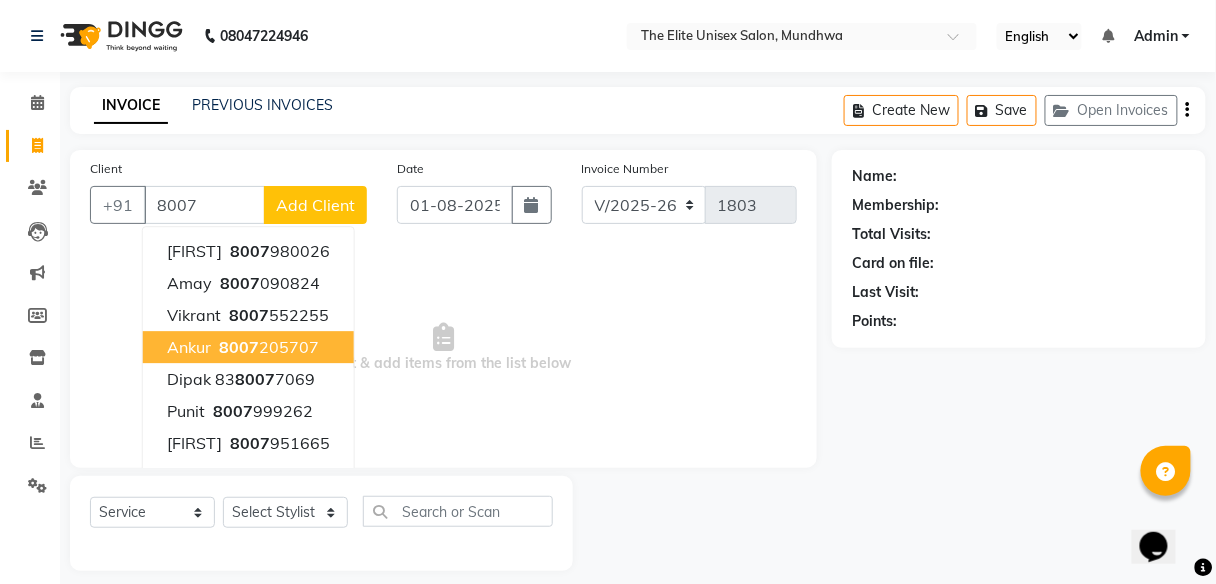 click on "8007" at bounding box center (239, 347) 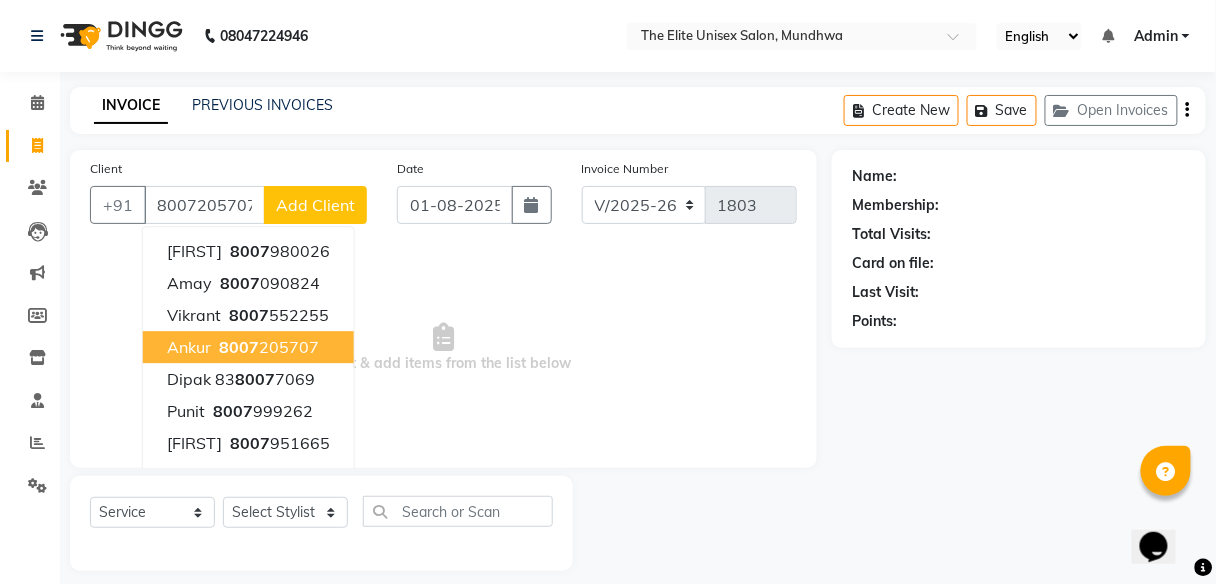 type on "8007205707" 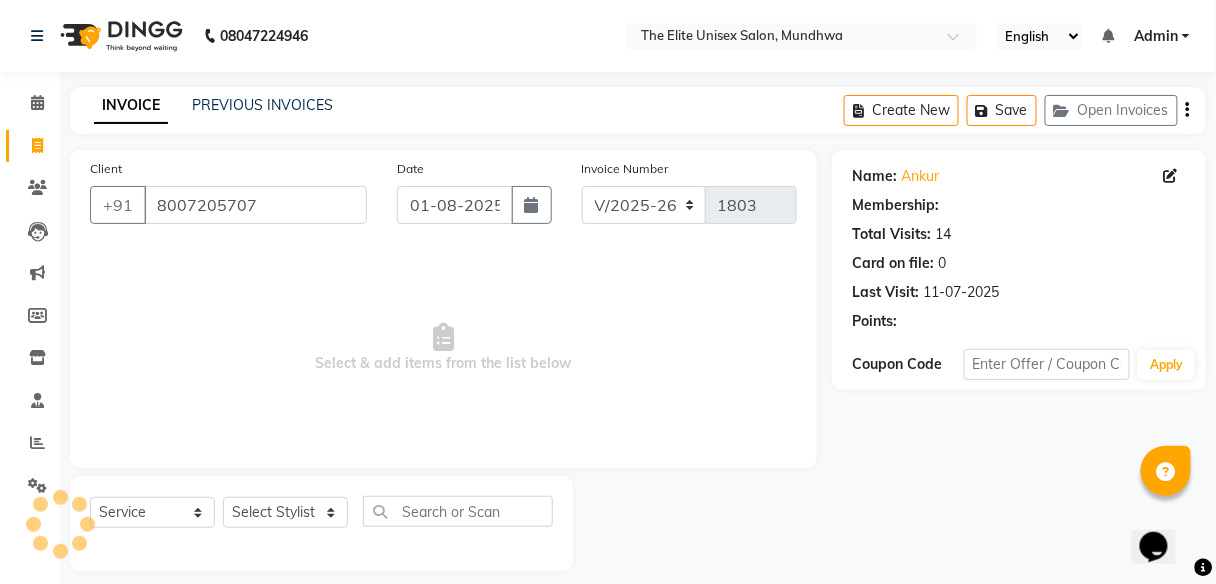 select on "1: Object" 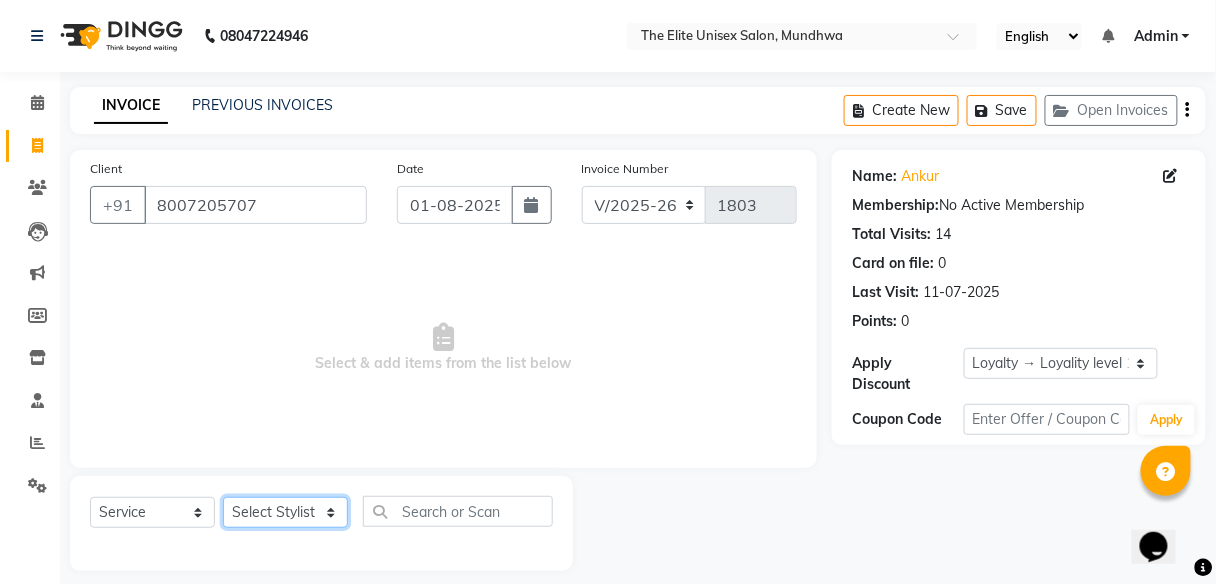 click on "Select Stylist [FIRST] [LAST] [LAST] [LAST] [LAST] [LAST]" 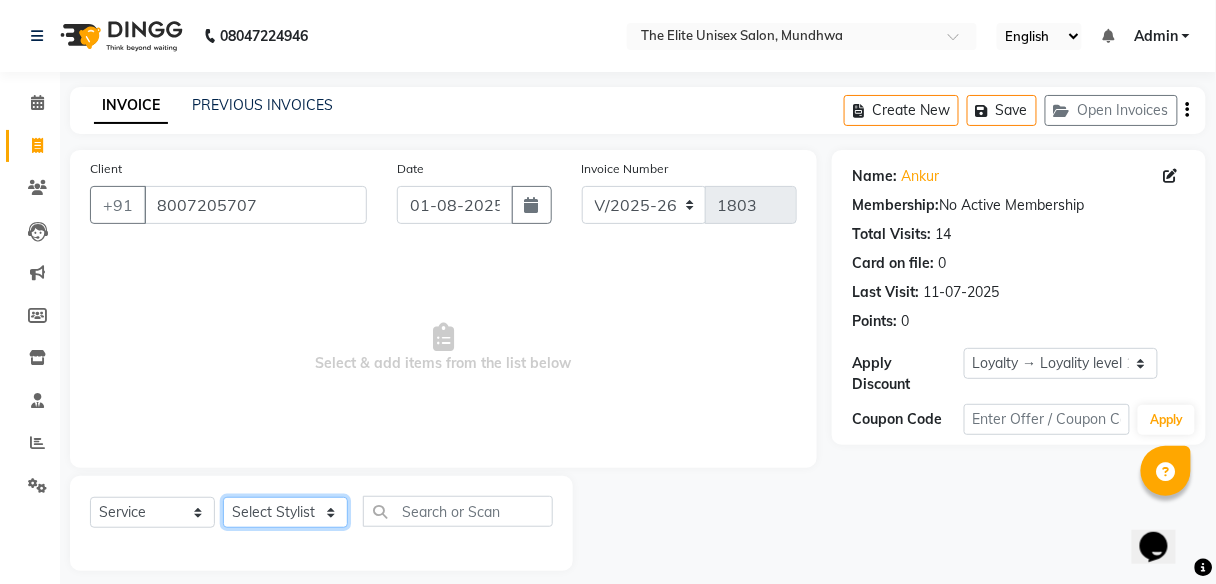 select on "59553" 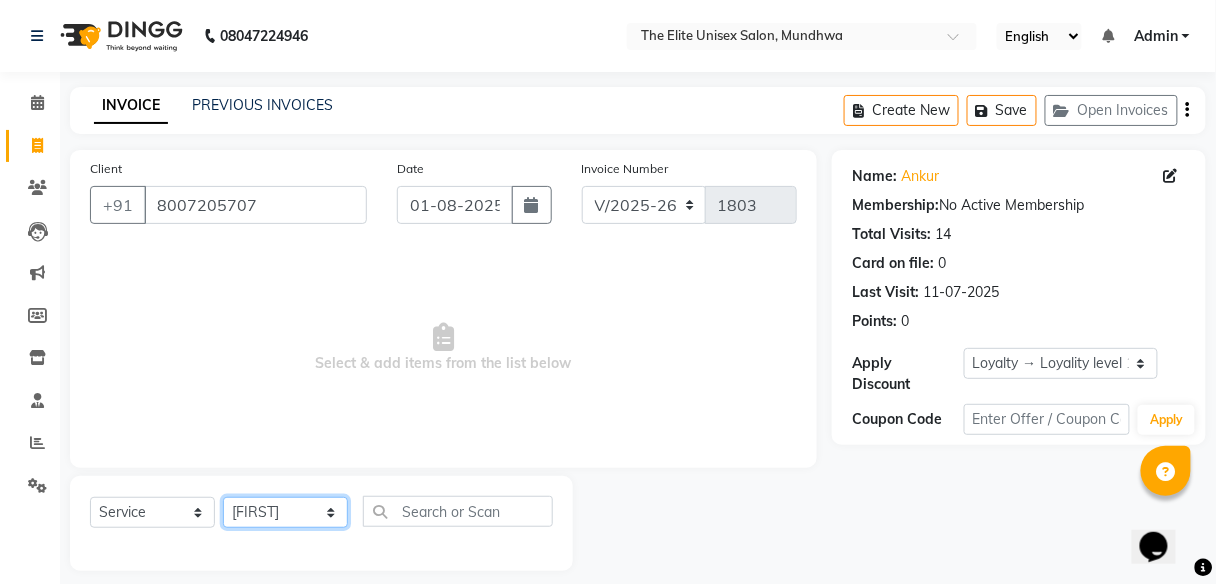 click on "Select Stylist [FIRST] [LAST] [LAST] [LAST] [LAST] [LAST]" 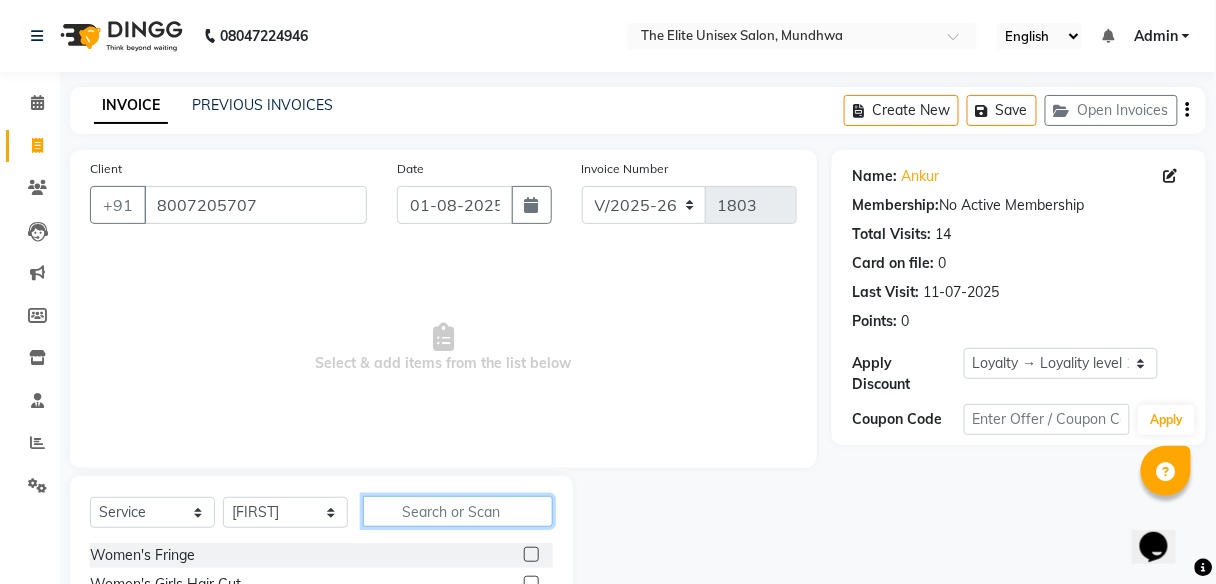 click 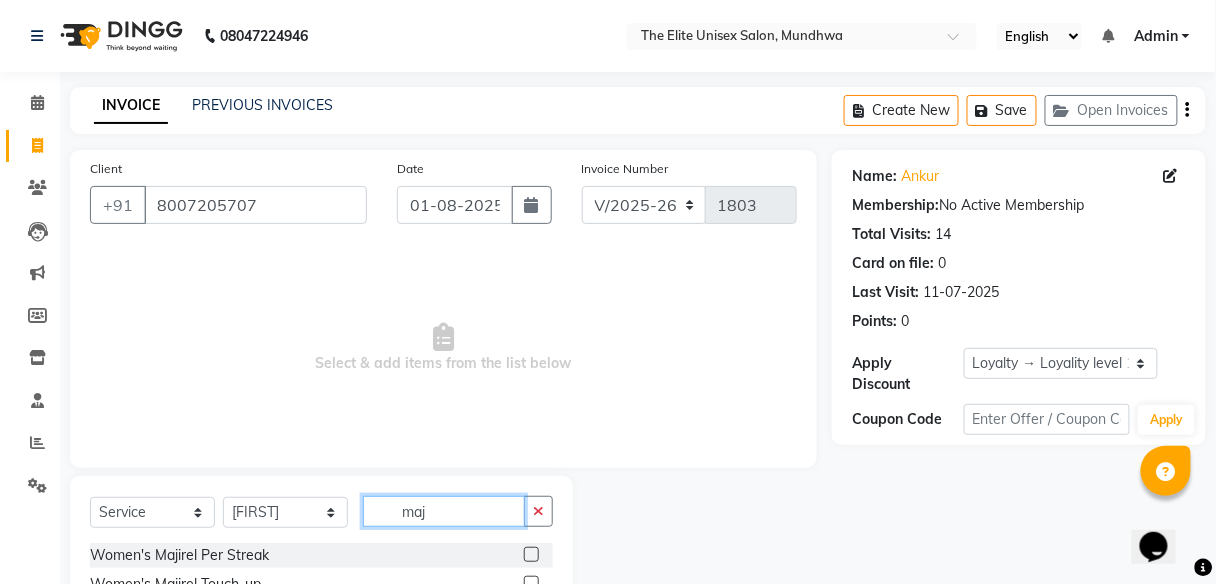 scroll, scrollTop: 216, scrollLeft: 0, axis: vertical 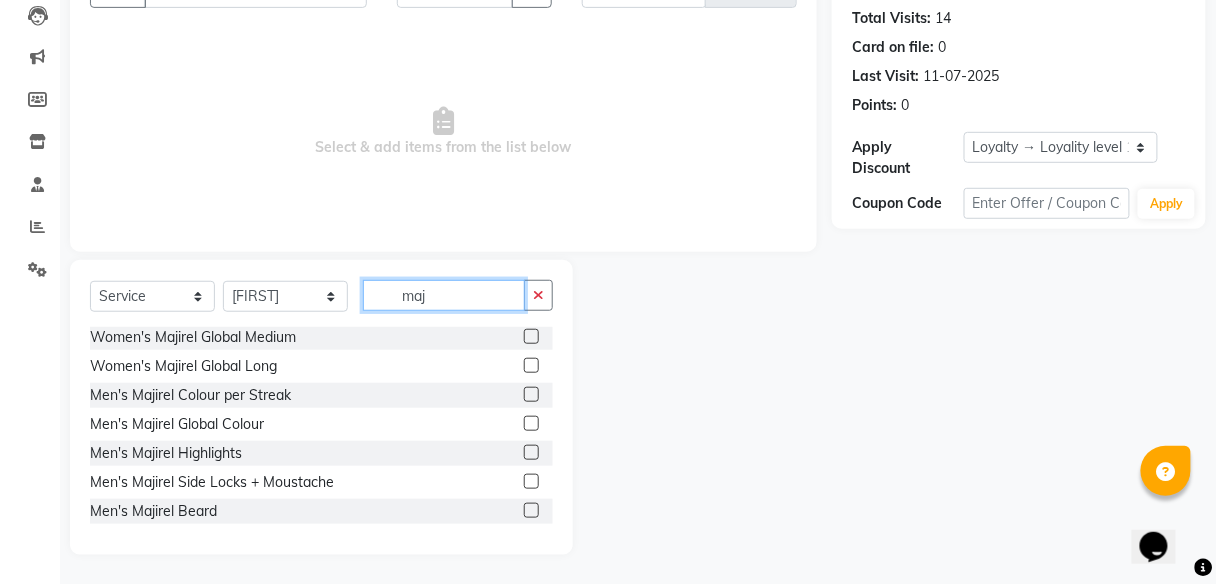 type on "maj" 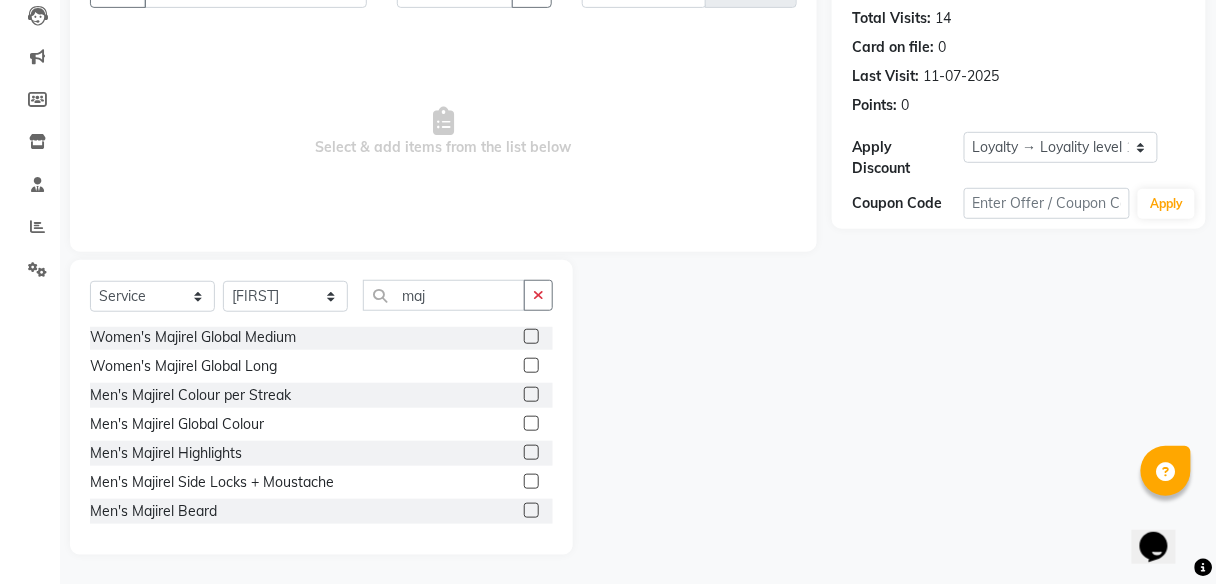 click 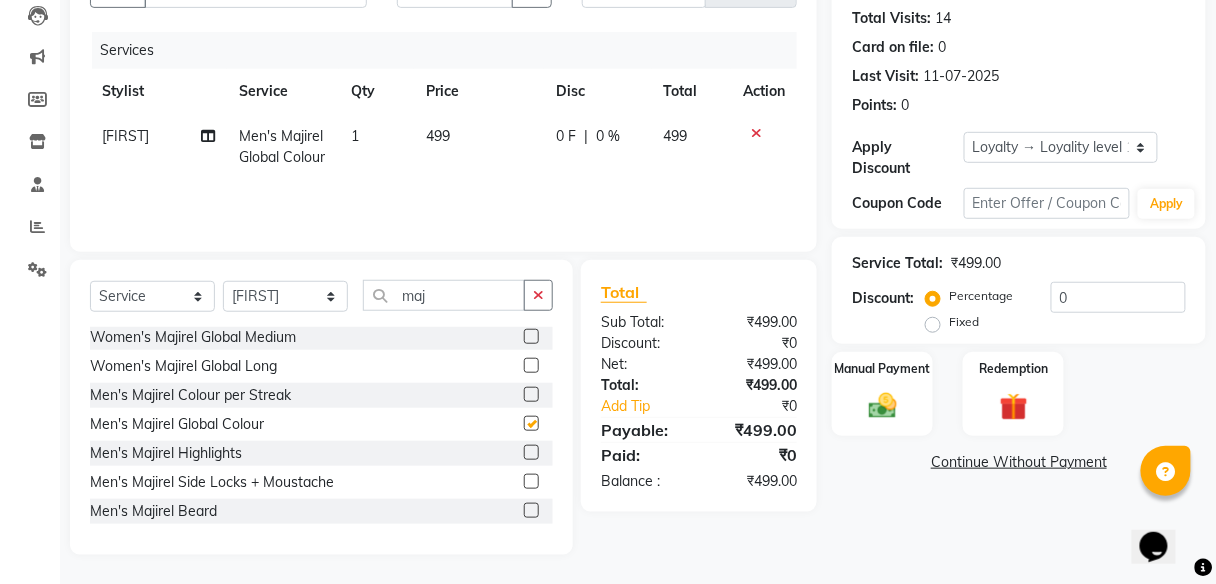 checkbox on "false" 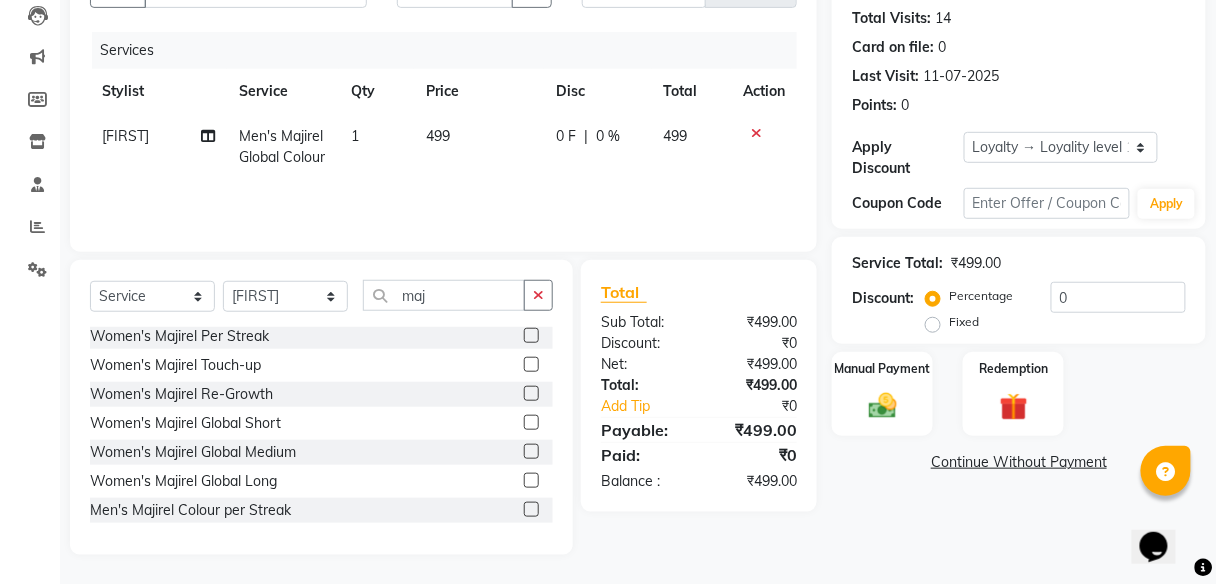scroll, scrollTop: 0, scrollLeft: 0, axis: both 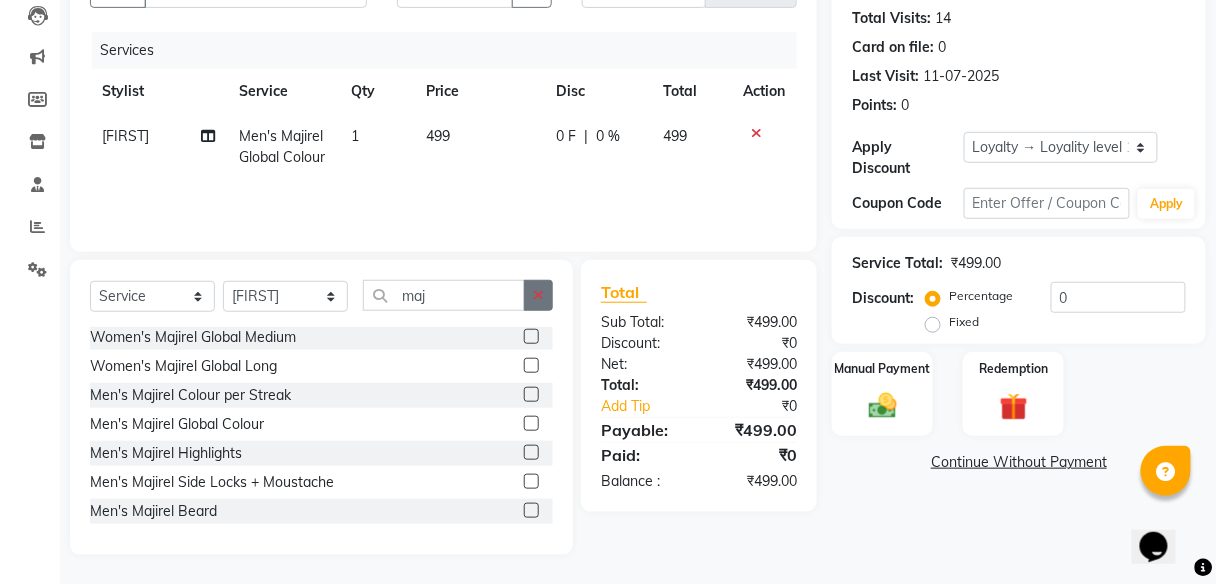 click 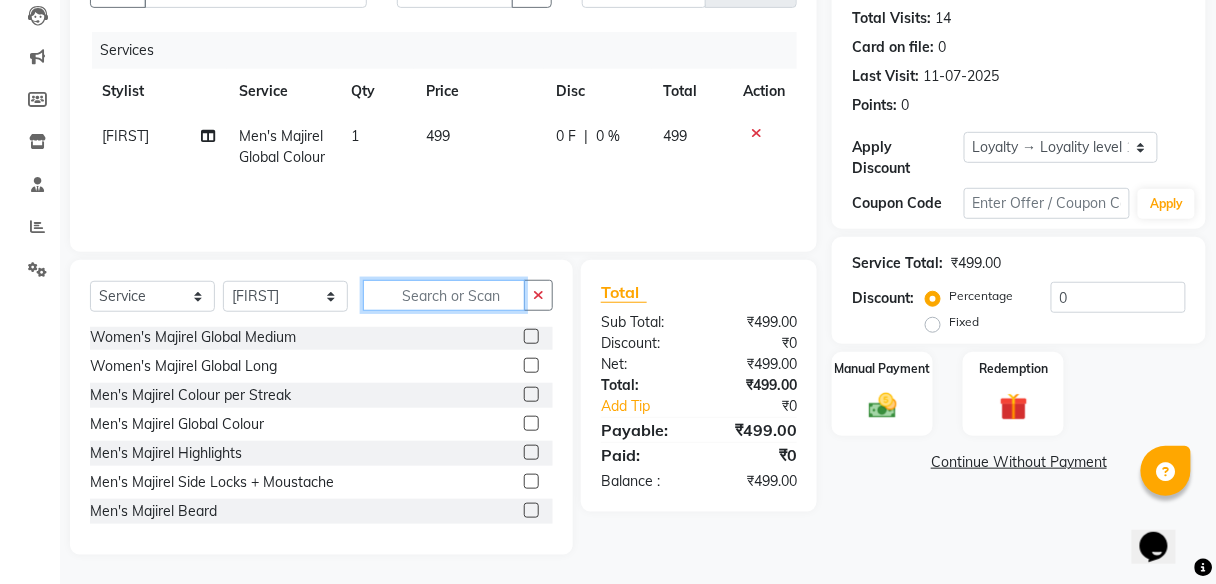 scroll, scrollTop: 466, scrollLeft: 0, axis: vertical 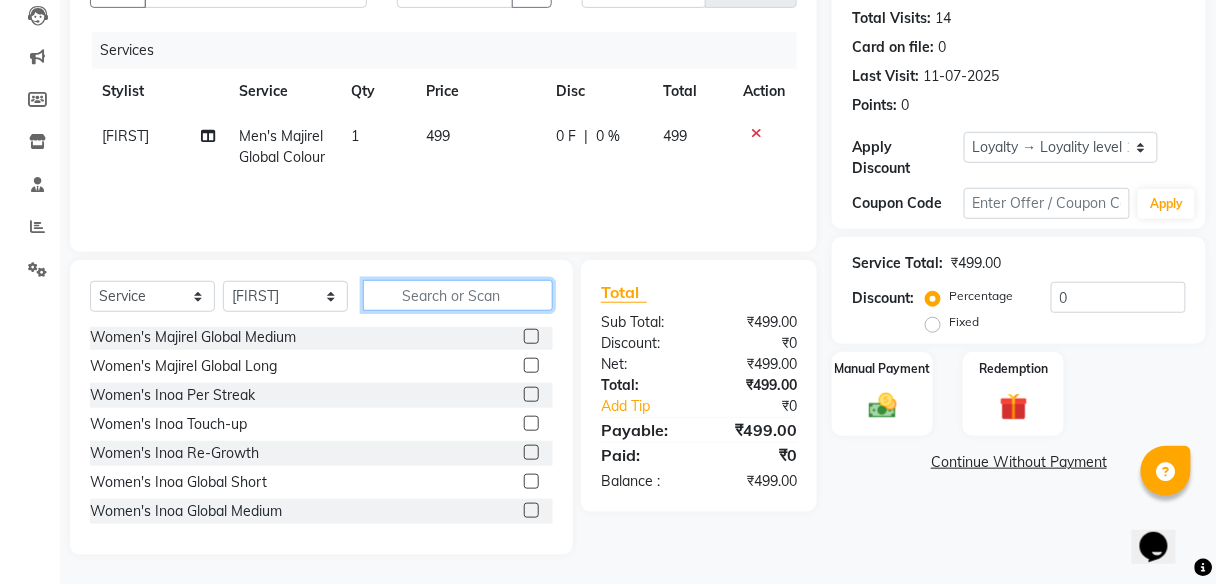 click 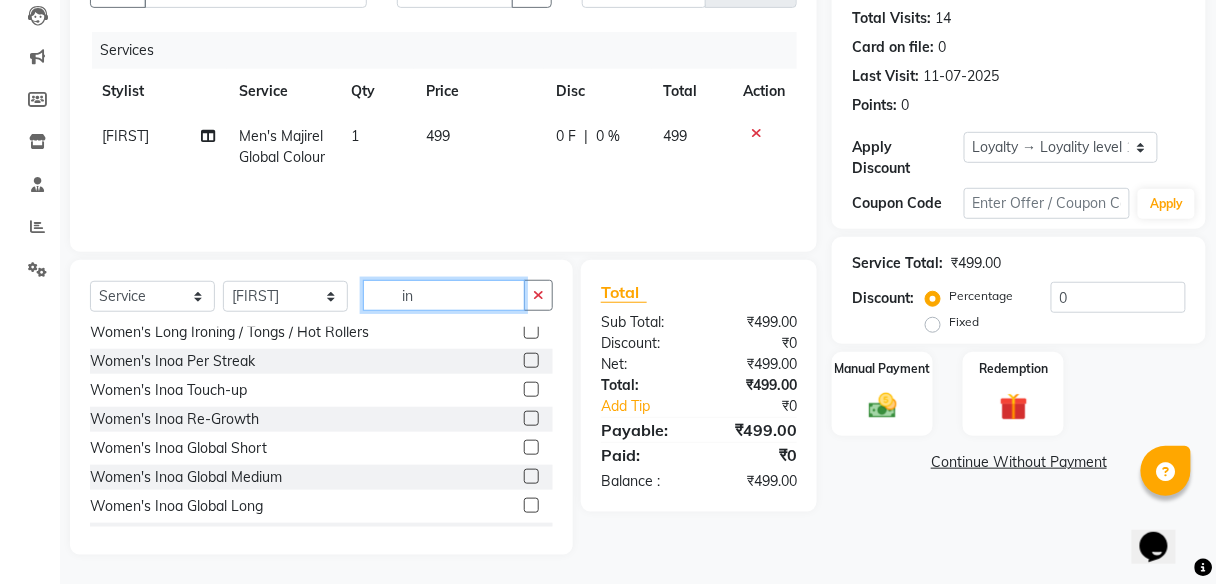scroll, scrollTop: 0, scrollLeft: 0, axis: both 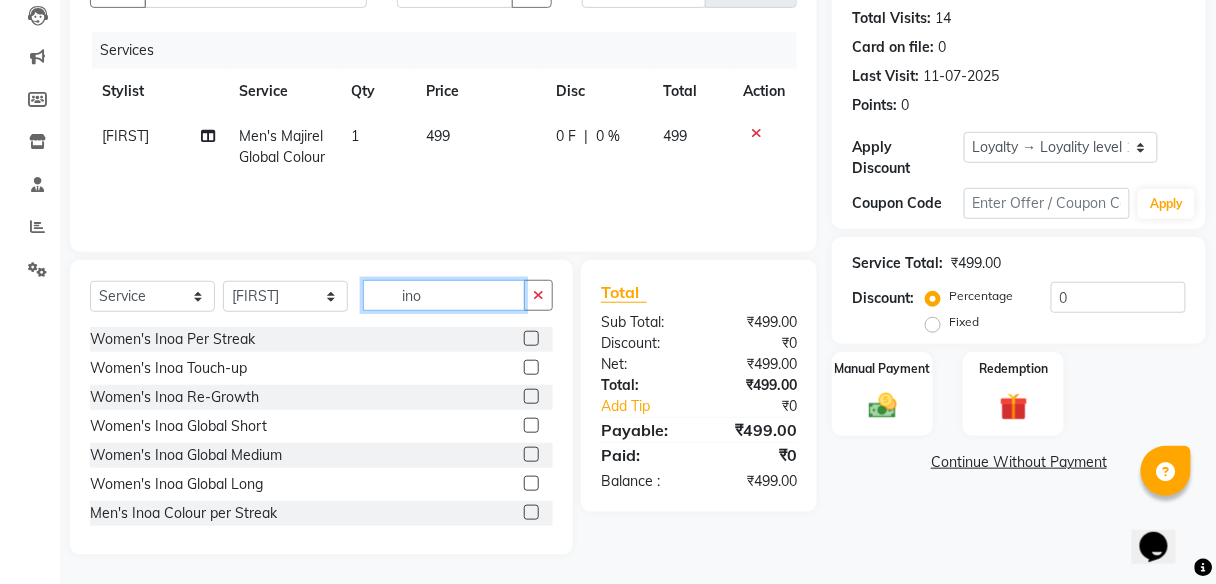 type on "ino" 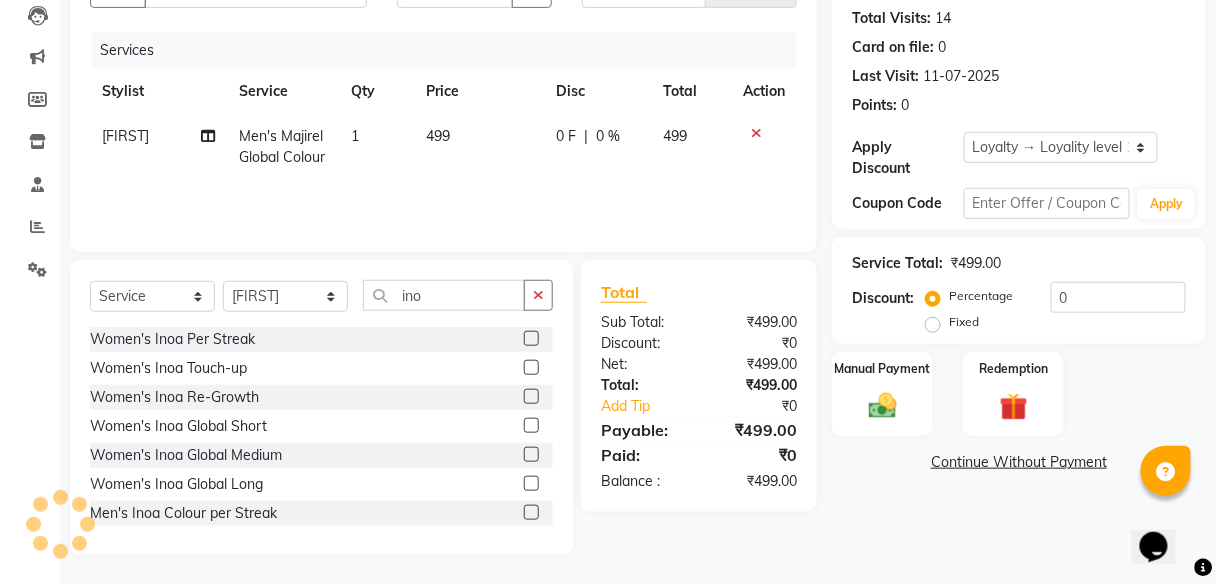 click 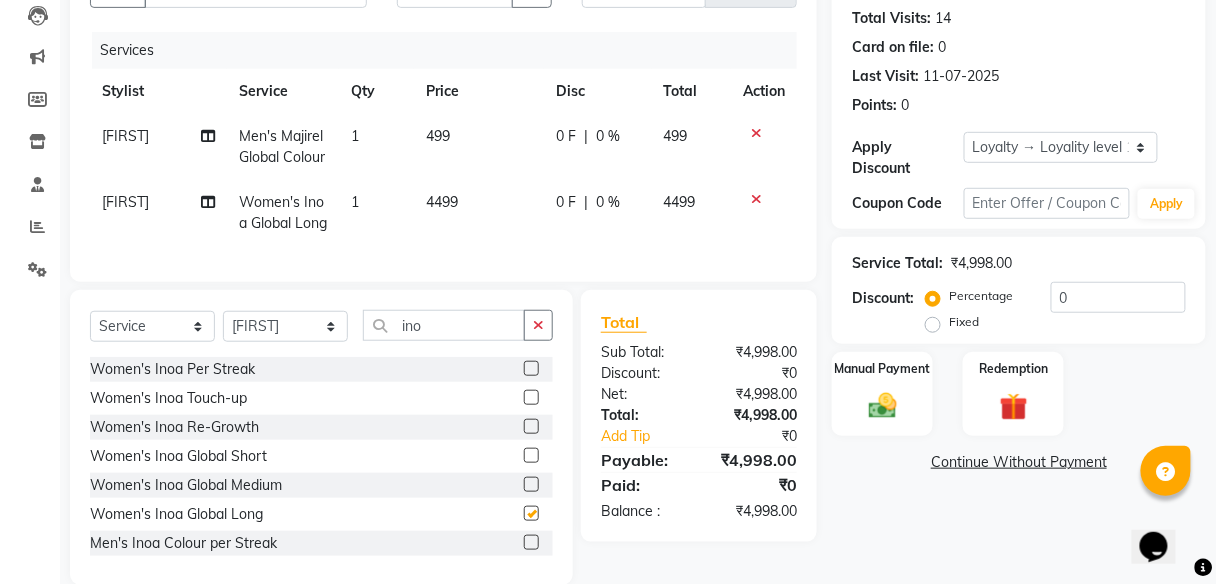 checkbox on "false" 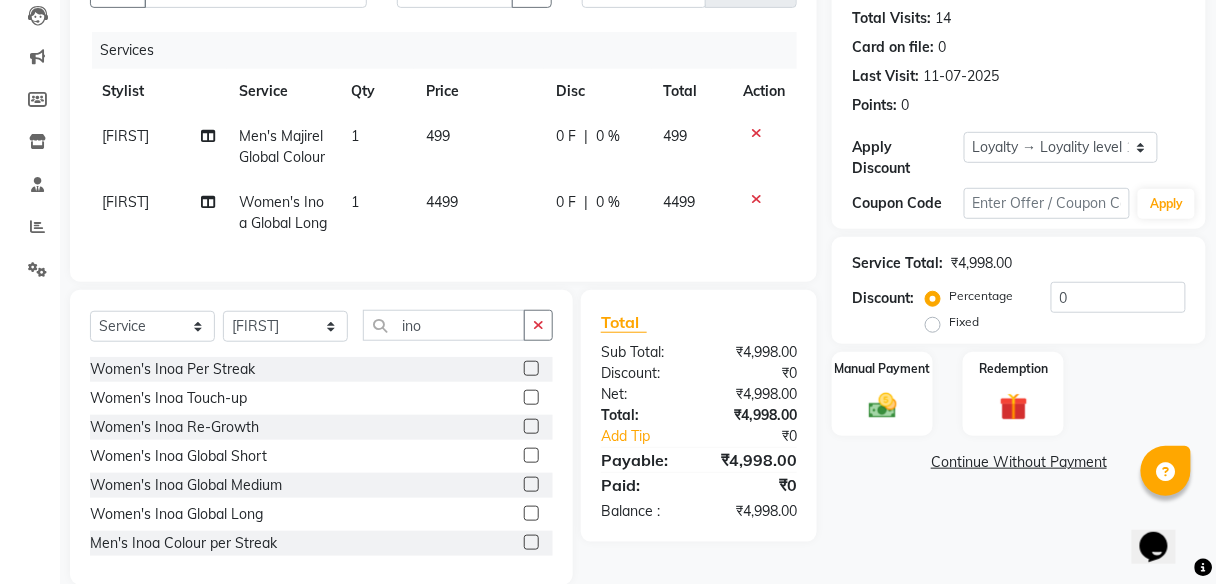 click 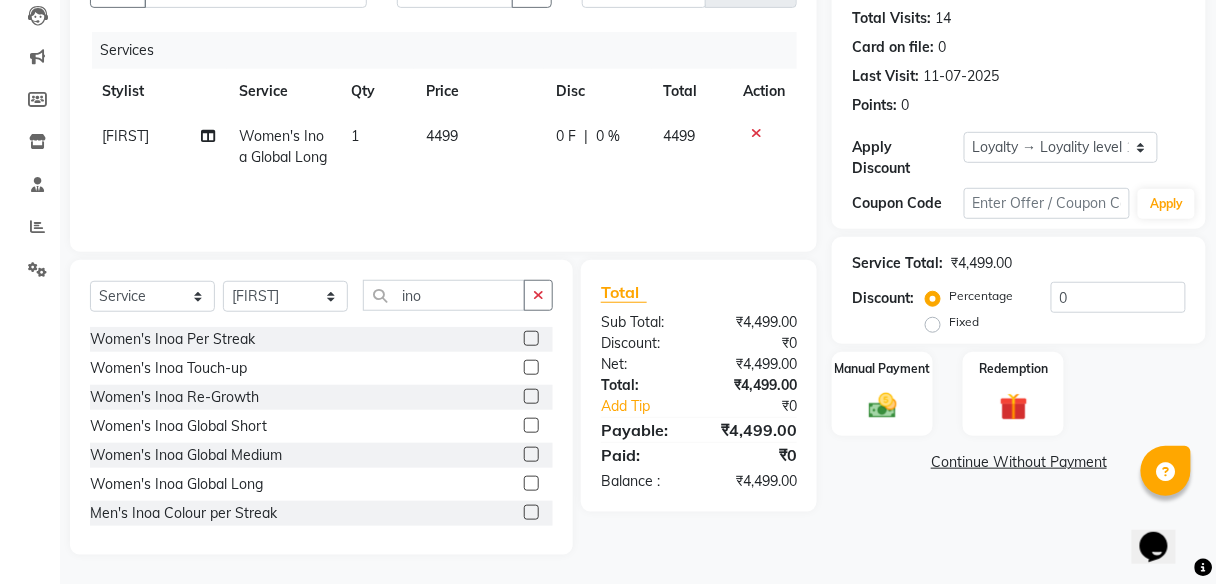 click 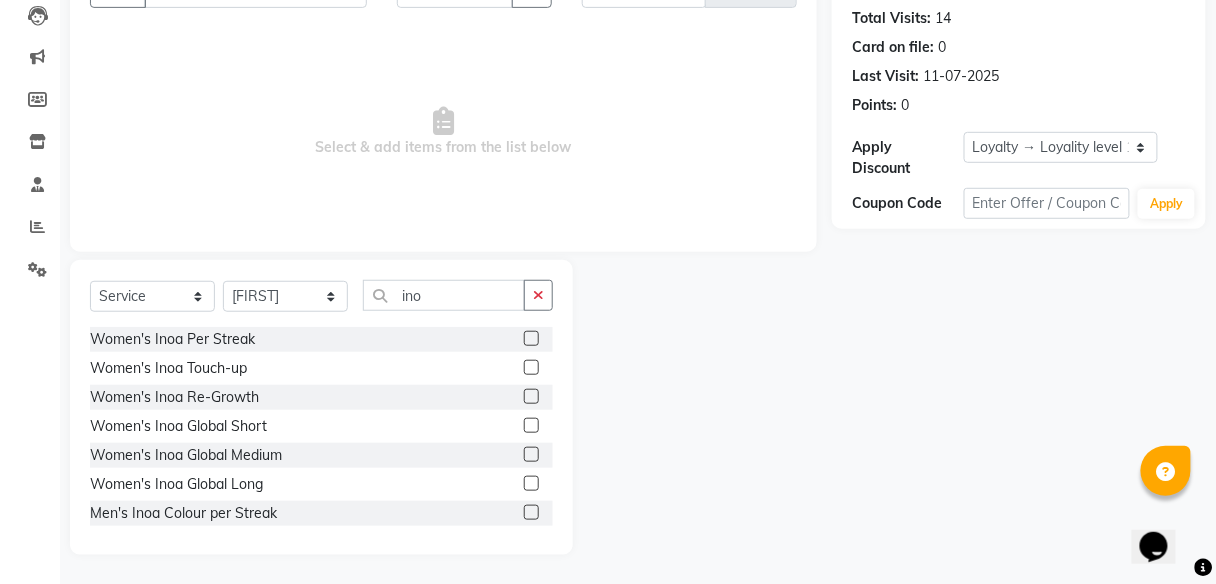 click on "Name: Ankur  Membership:  No Active Membership  Total Visits:  14 Card on file:  0 Last Visit:   11-07-2025 Points:   0  Apply Discount Select  Loyalty → Loyality level 1  Coupon Code Apply" 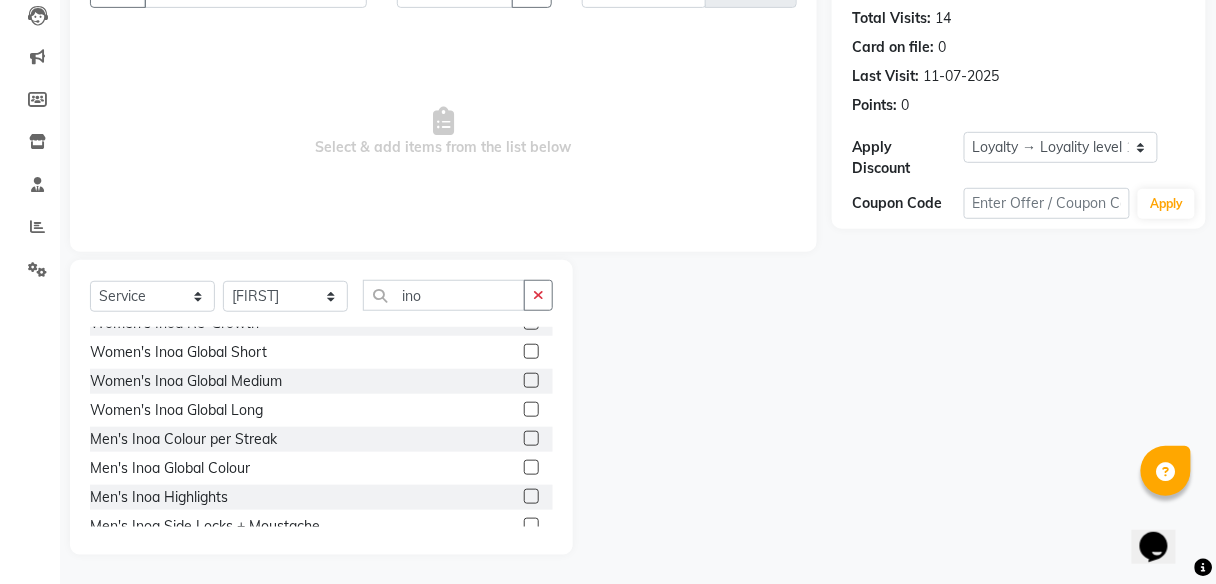 scroll, scrollTop: 78, scrollLeft: 0, axis: vertical 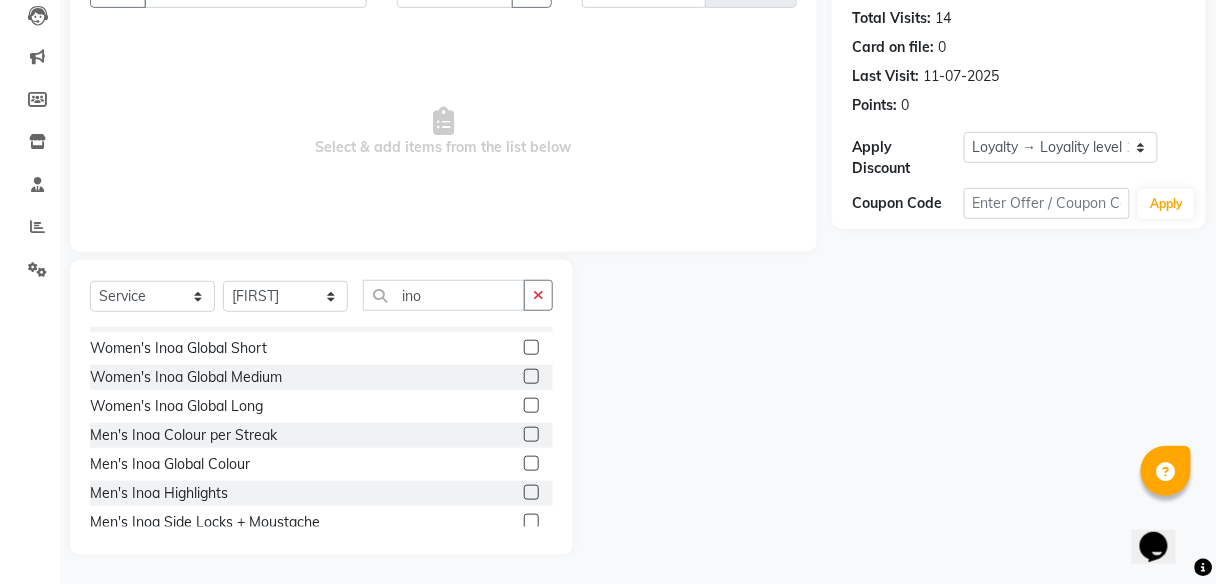 click 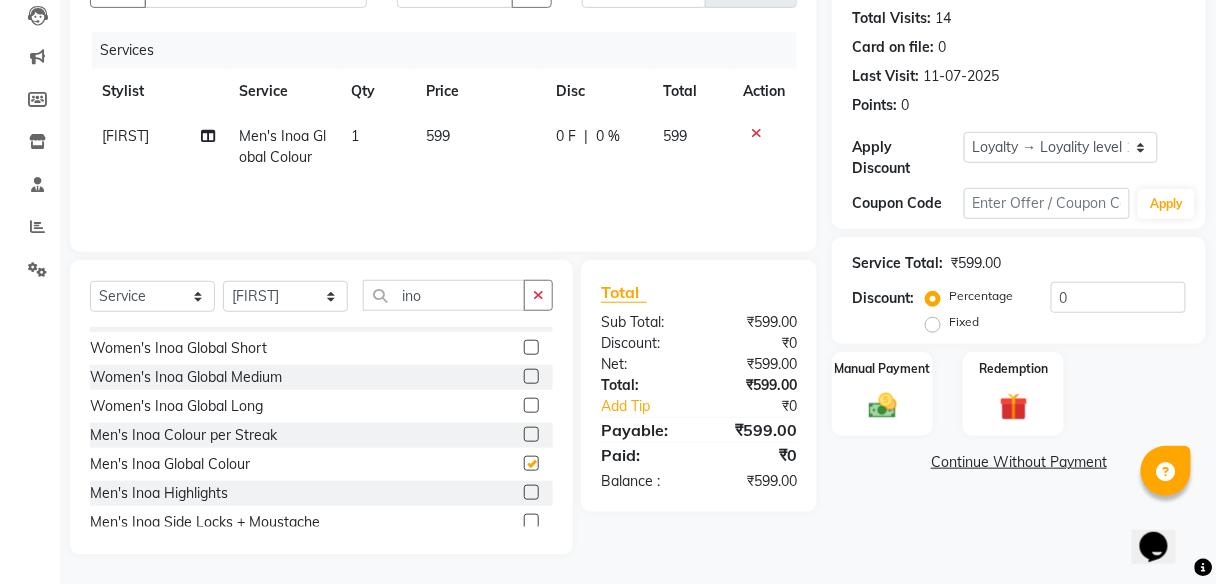 checkbox on "false" 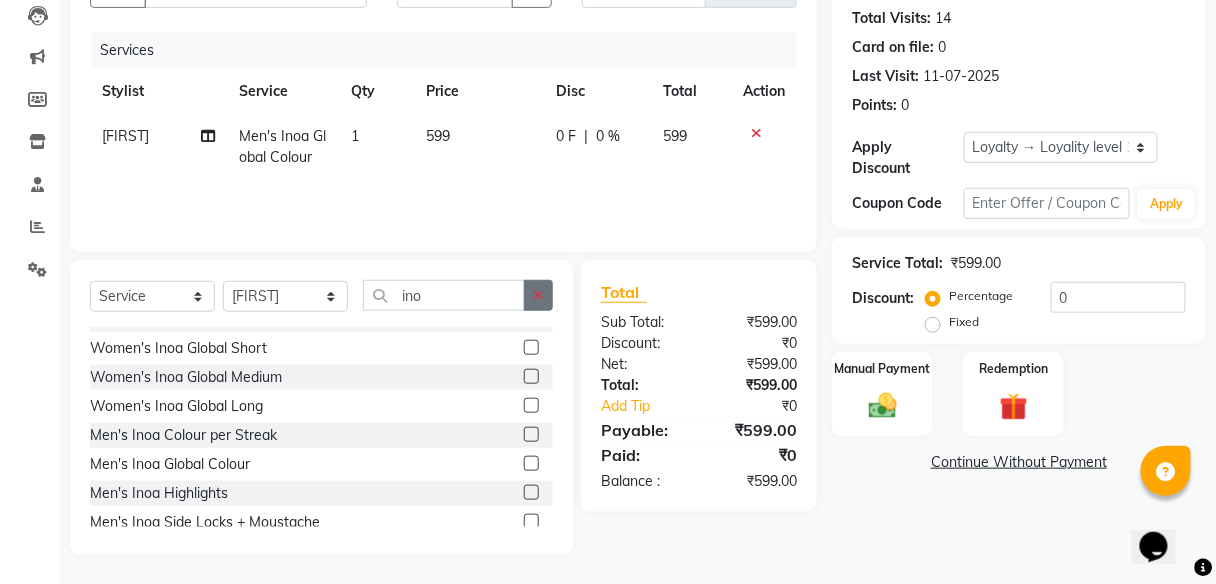 click 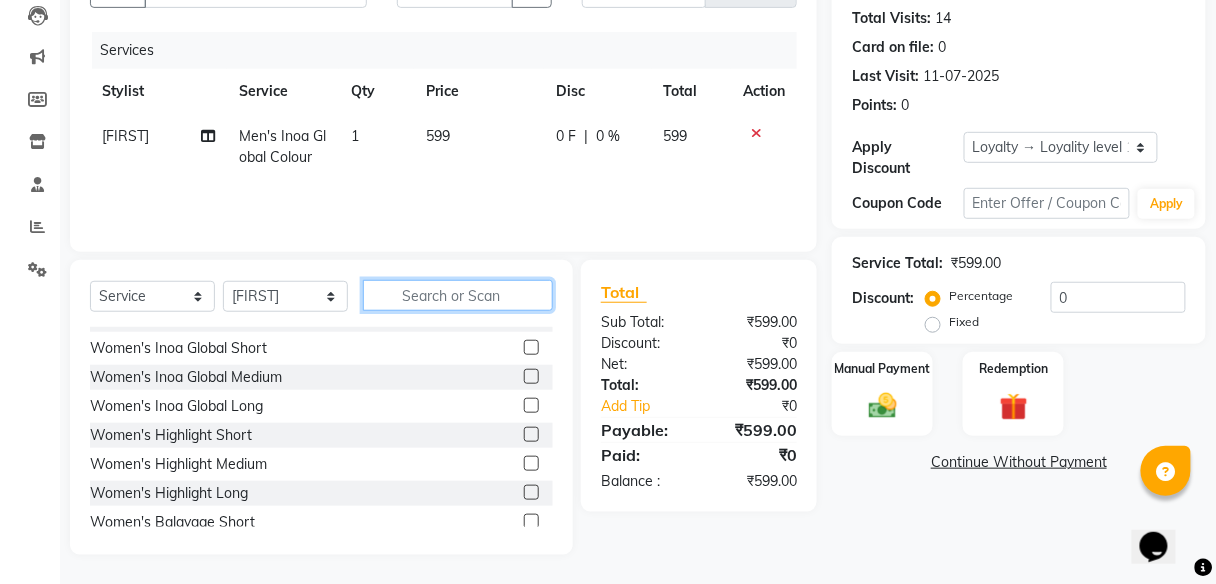 click 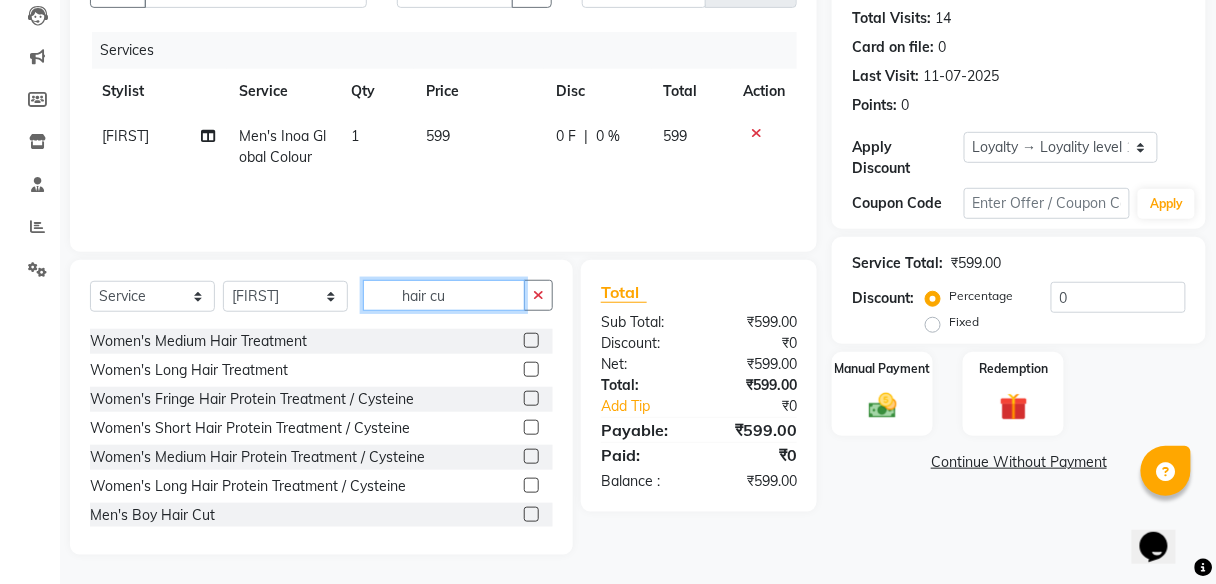 scroll, scrollTop: 0, scrollLeft: 0, axis: both 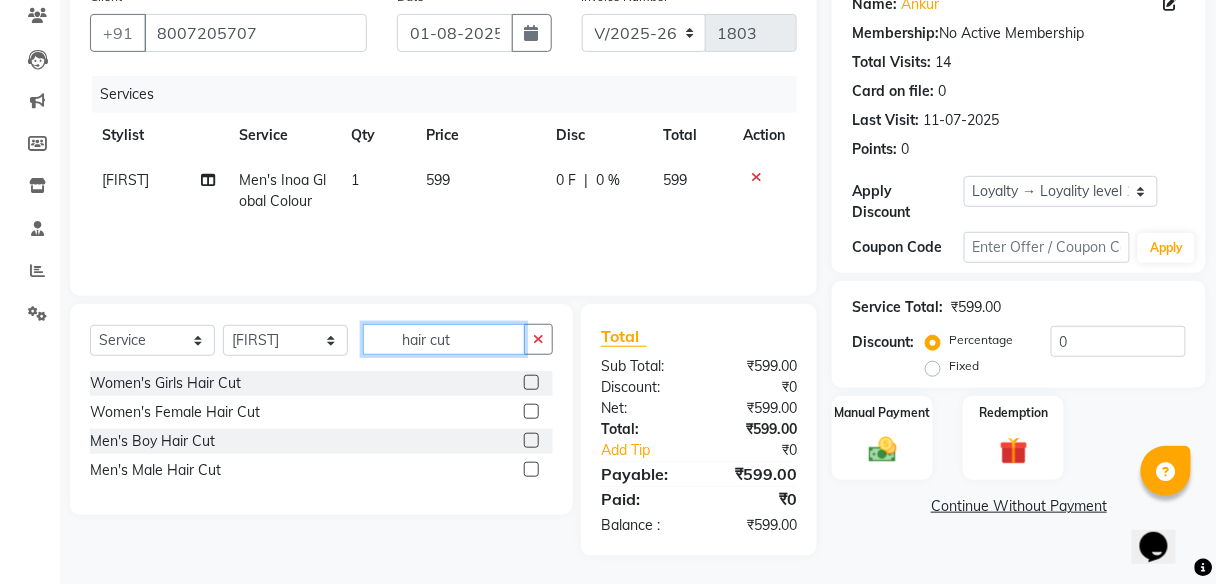 type on "hair cut" 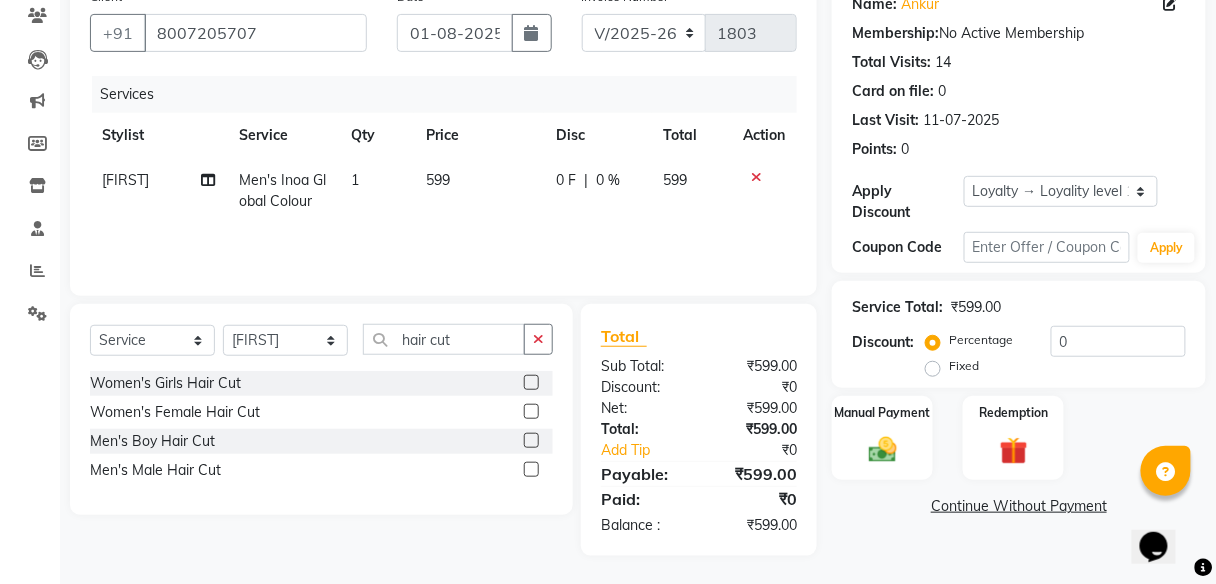 click 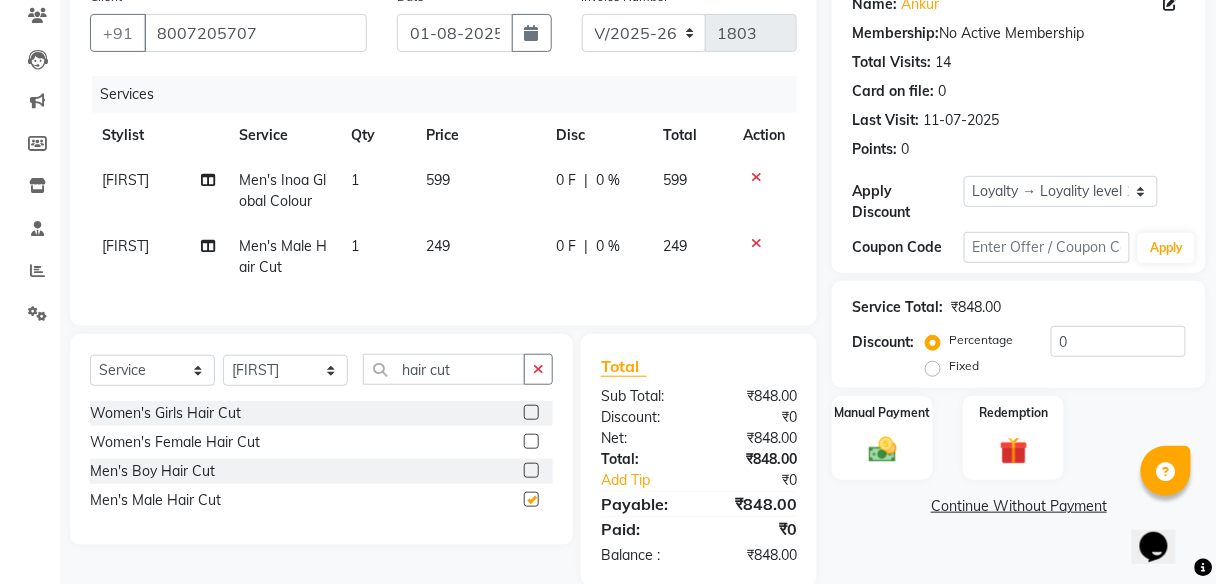 checkbox on "false" 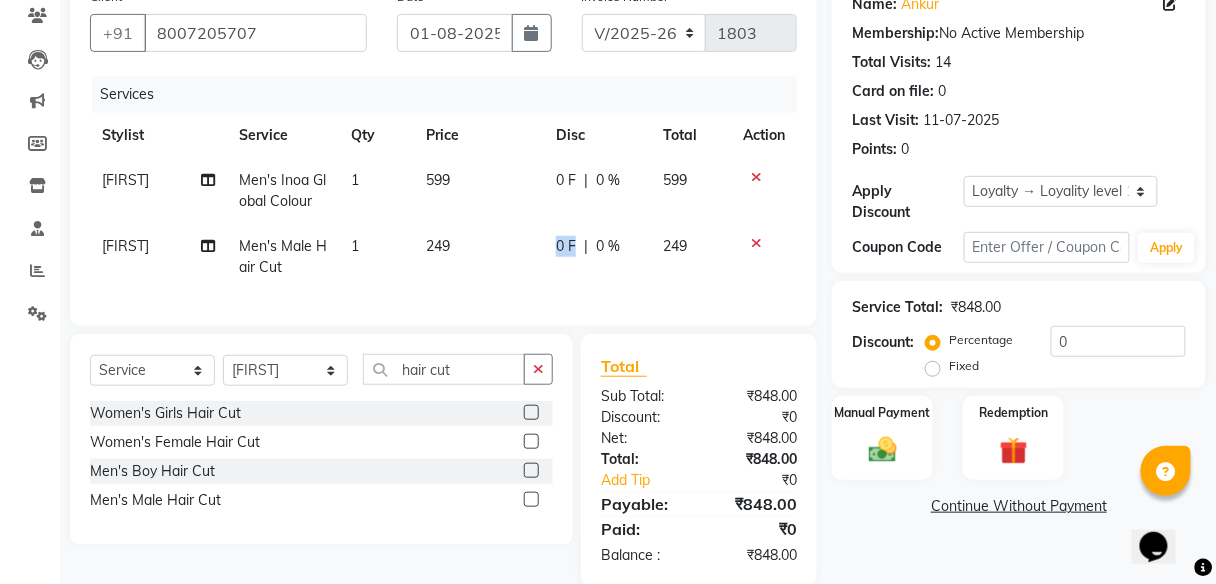 drag, startPoint x: 556, startPoint y: 233, endPoint x: 579, endPoint y: 232, distance: 23.021729 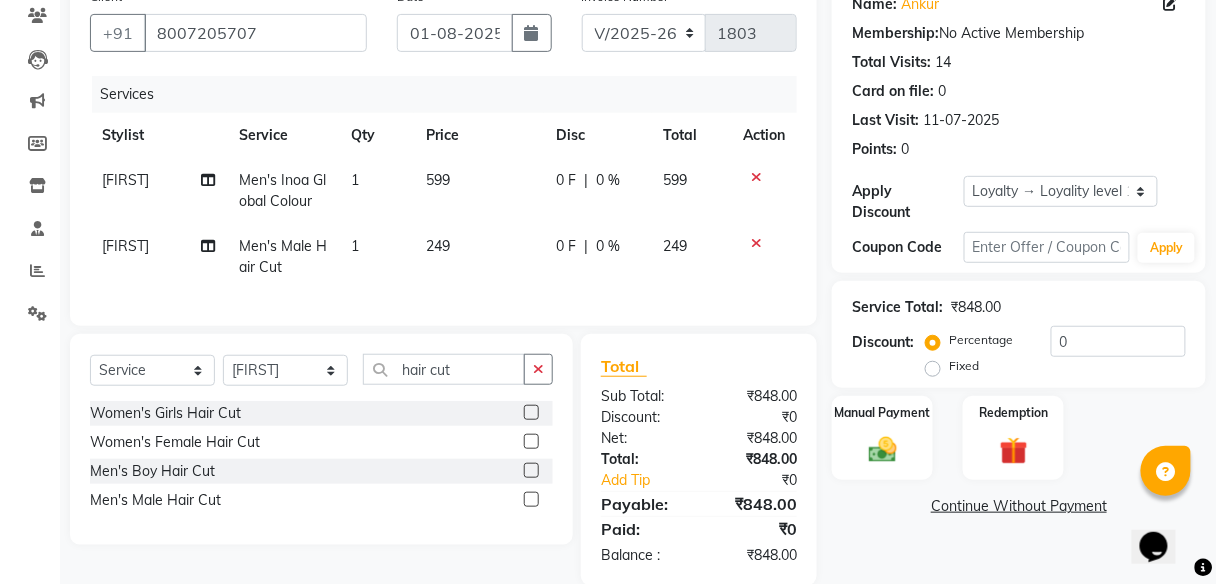 select on "59553" 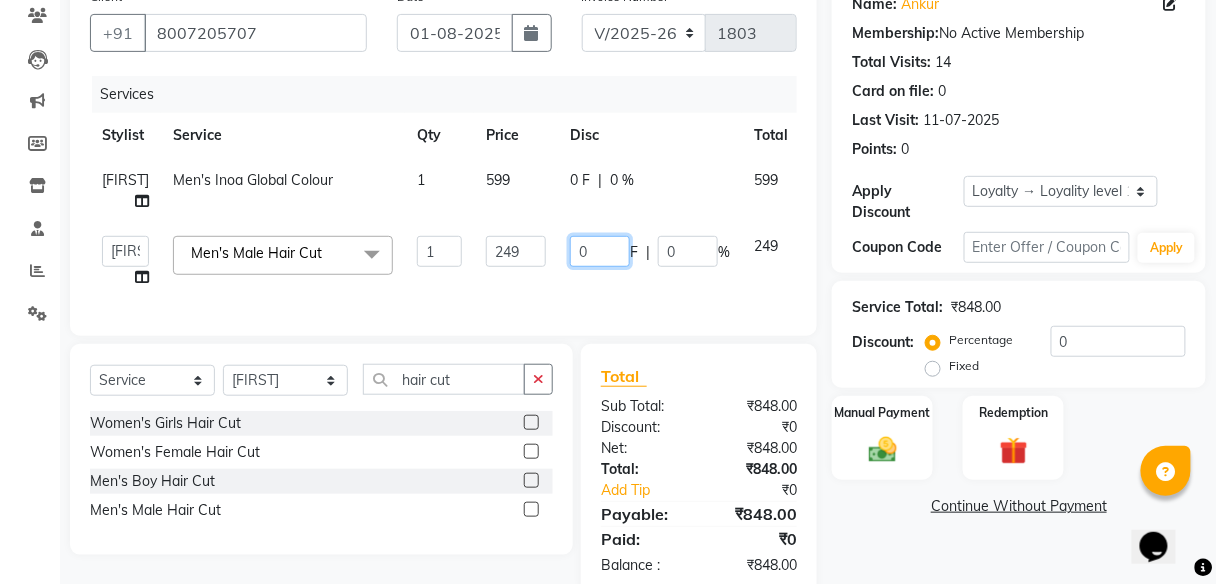 click on "0" 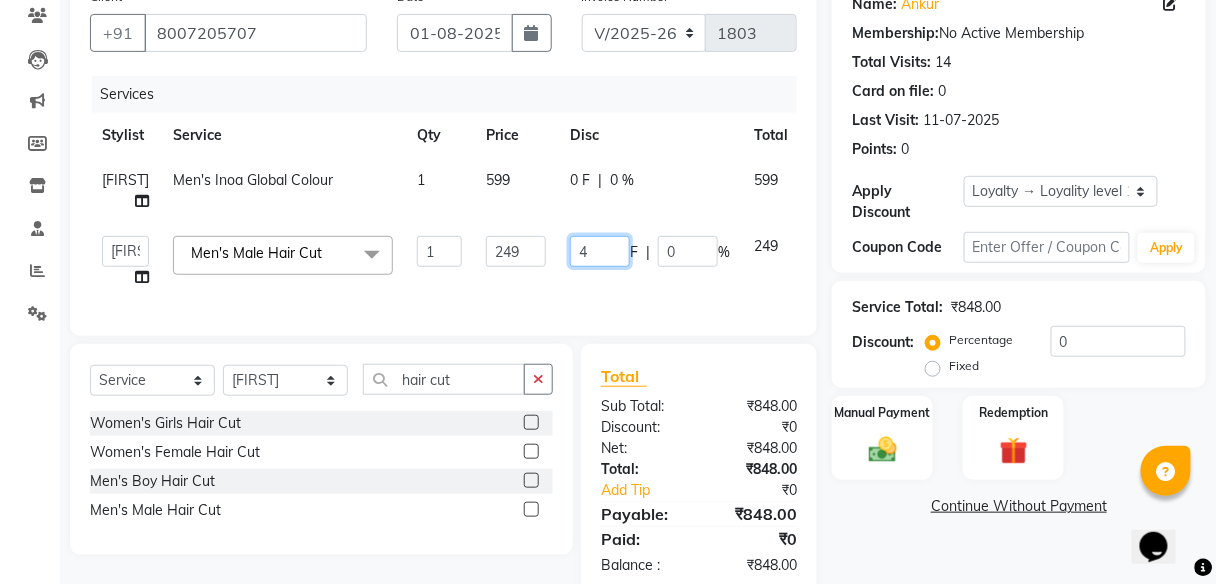 type on "49" 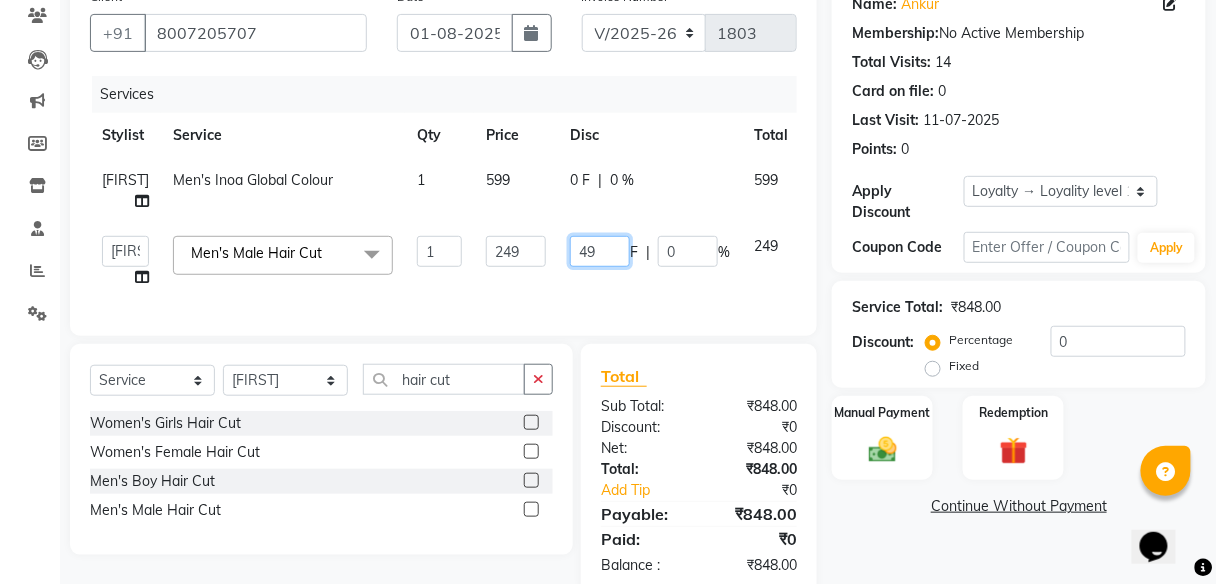 scroll, scrollTop: 225, scrollLeft: 0, axis: vertical 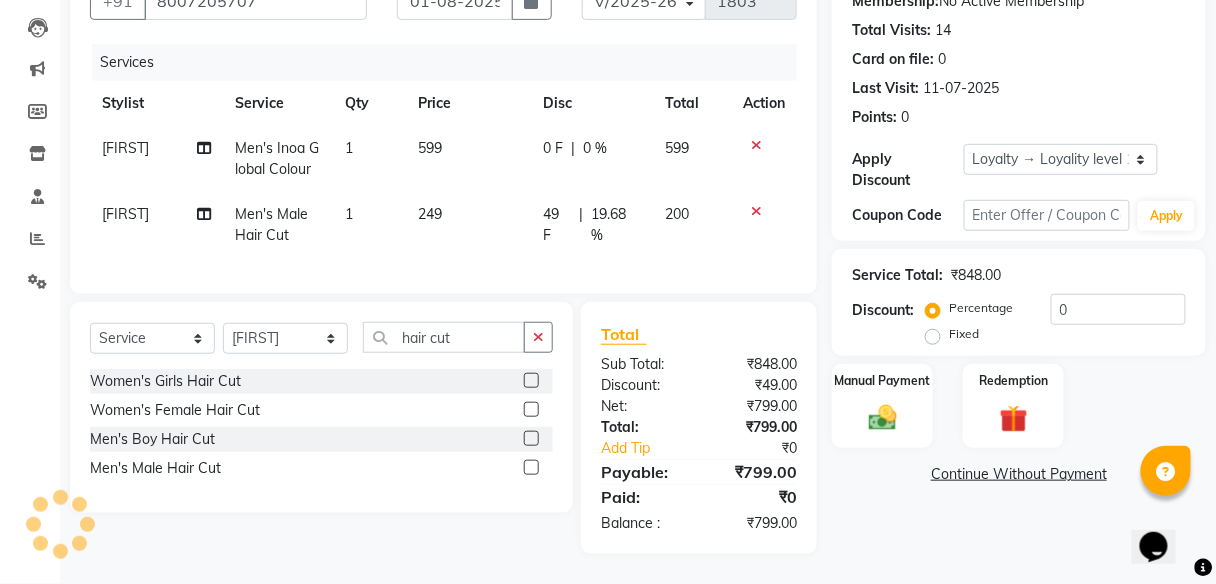 click on "Name: Ankur  Membership:  No Active Membership  Total Visits:  14 Card on file:  0 Last Visit:   11-07-2025 Points:   0  Apply Discount Select  Loyalty → Loyality level 1  Coupon Code Apply Service Total:  ₹848.00  Discount:  Percentage   Fixed  0 Manual Payment Redemption  Continue Without Payment" 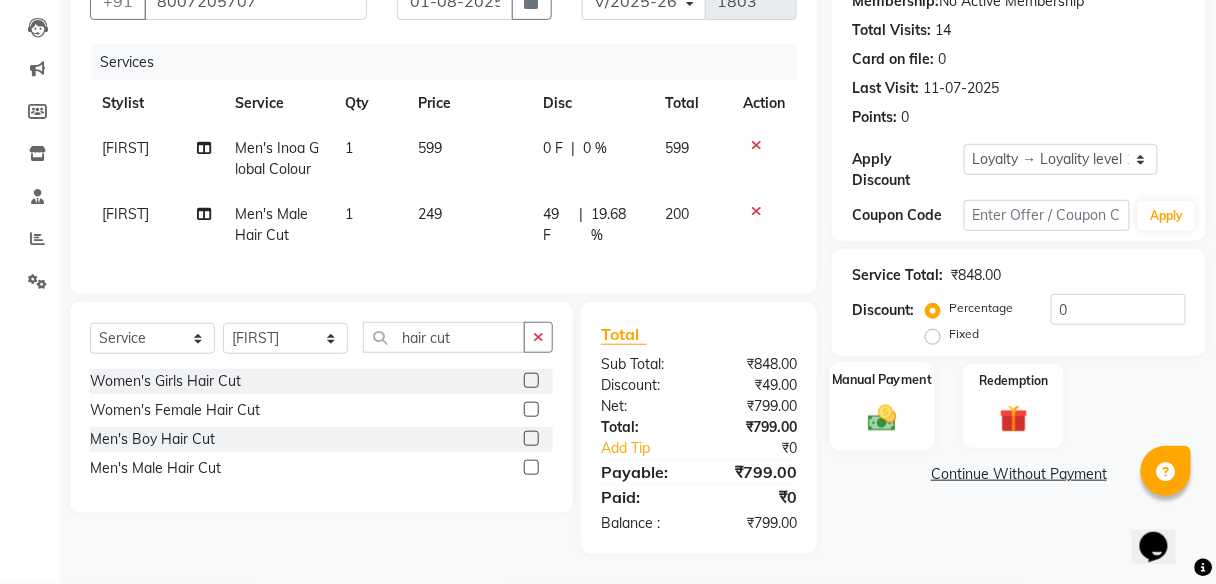 click 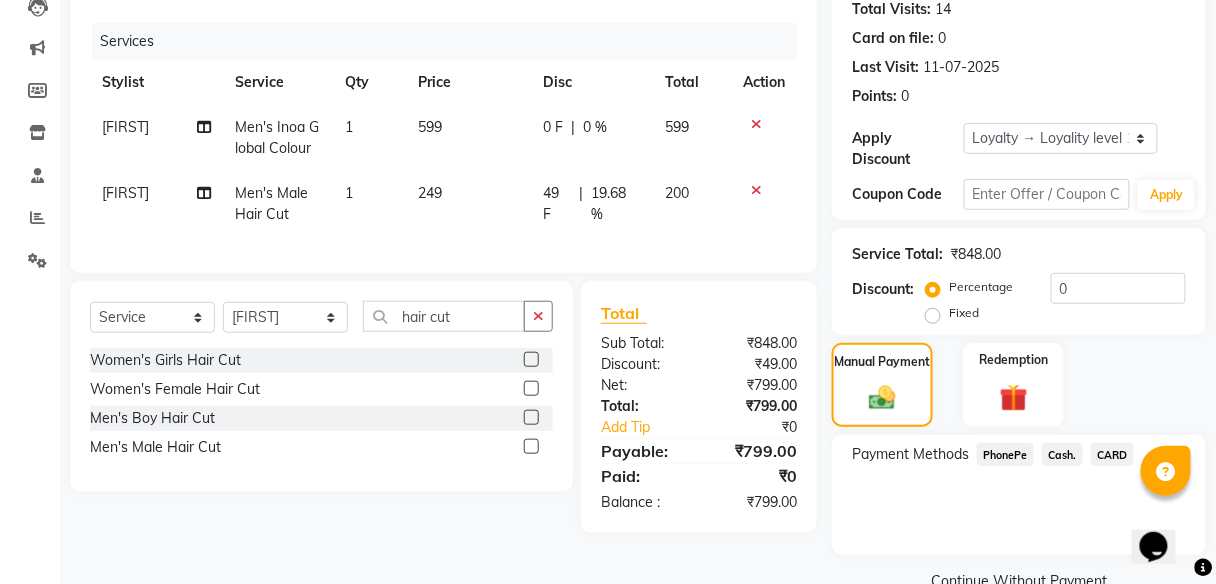 click on "PhonePe" 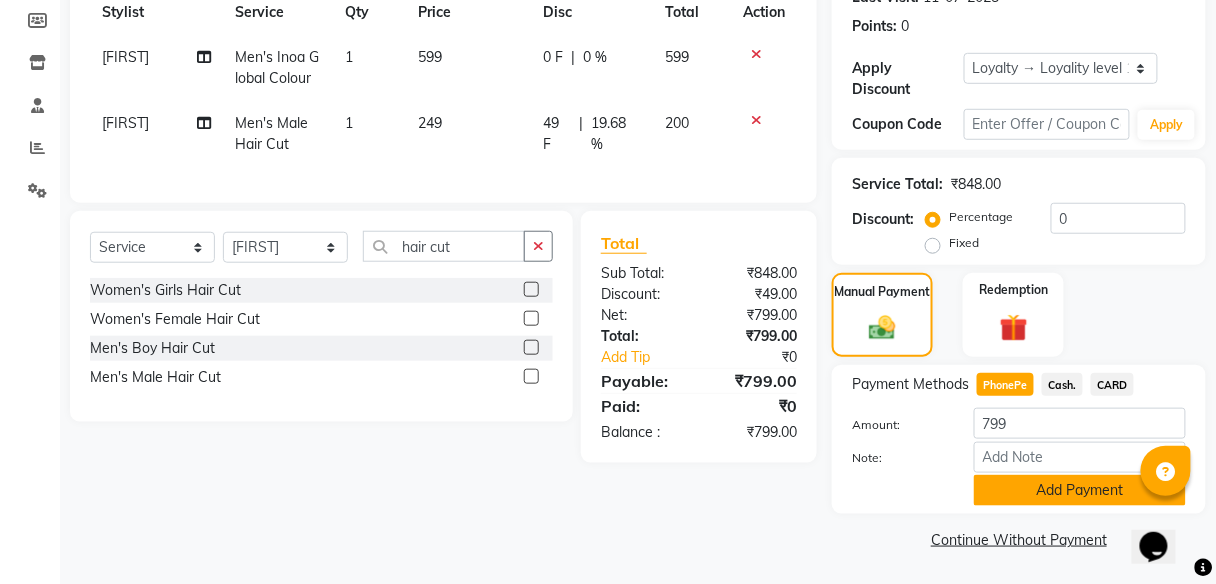 click on "Add Payment" 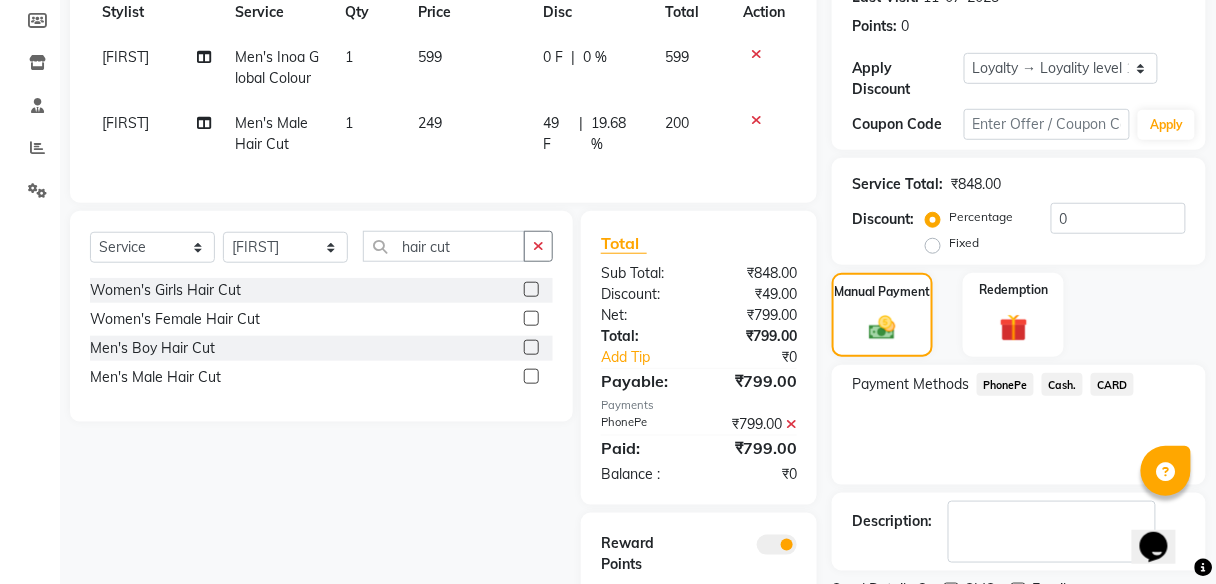 scroll, scrollTop: 396, scrollLeft: 0, axis: vertical 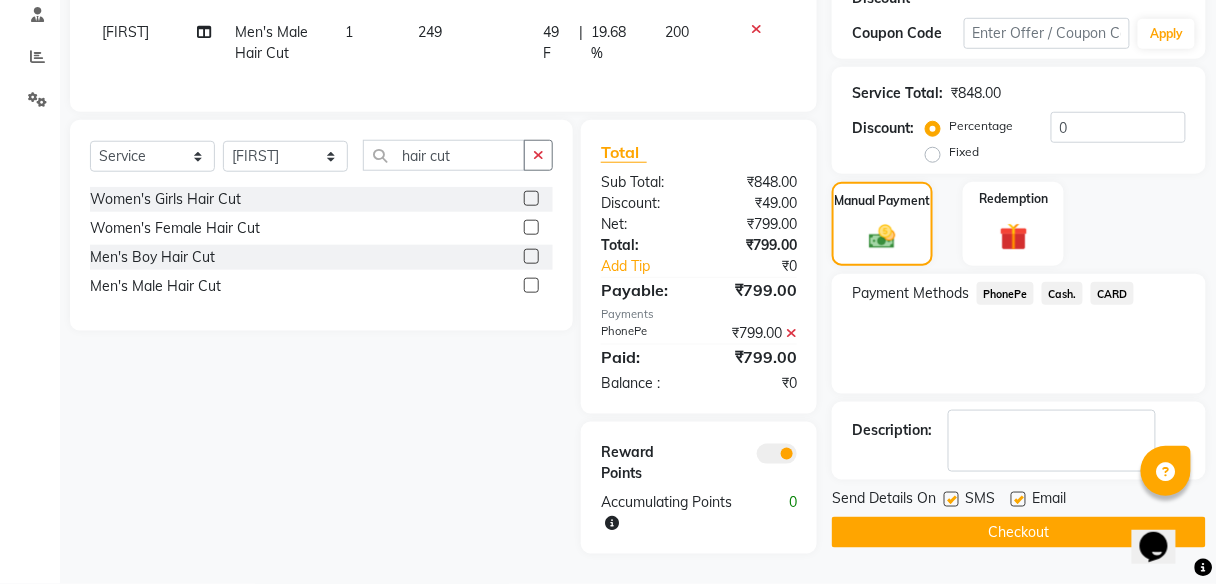 click on "Checkout" 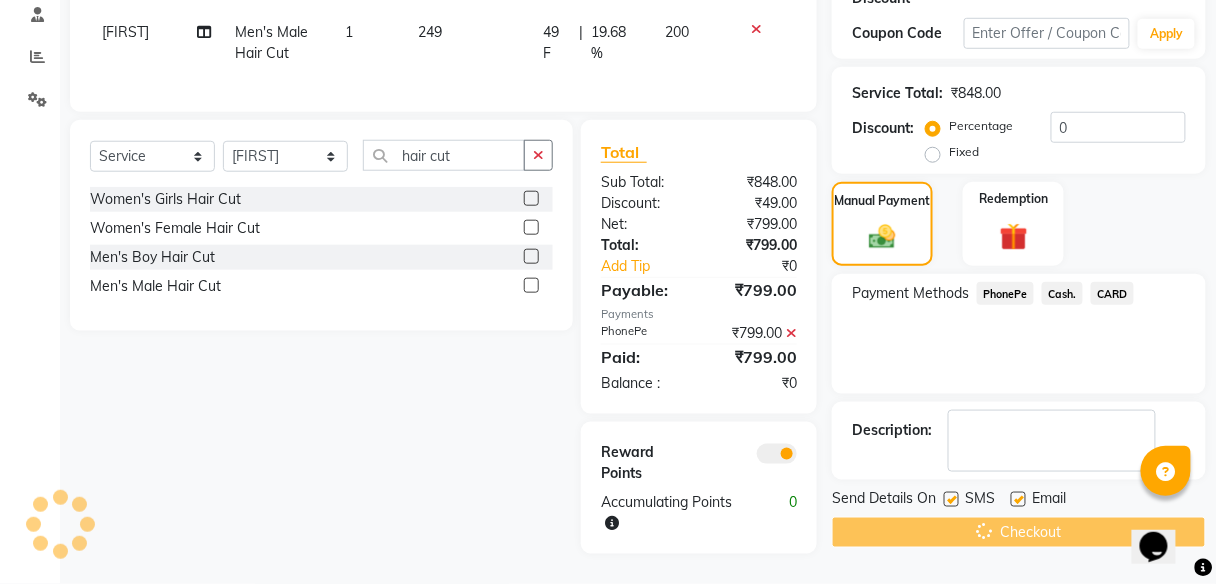 scroll, scrollTop: 0, scrollLeft: 0, axis: both 